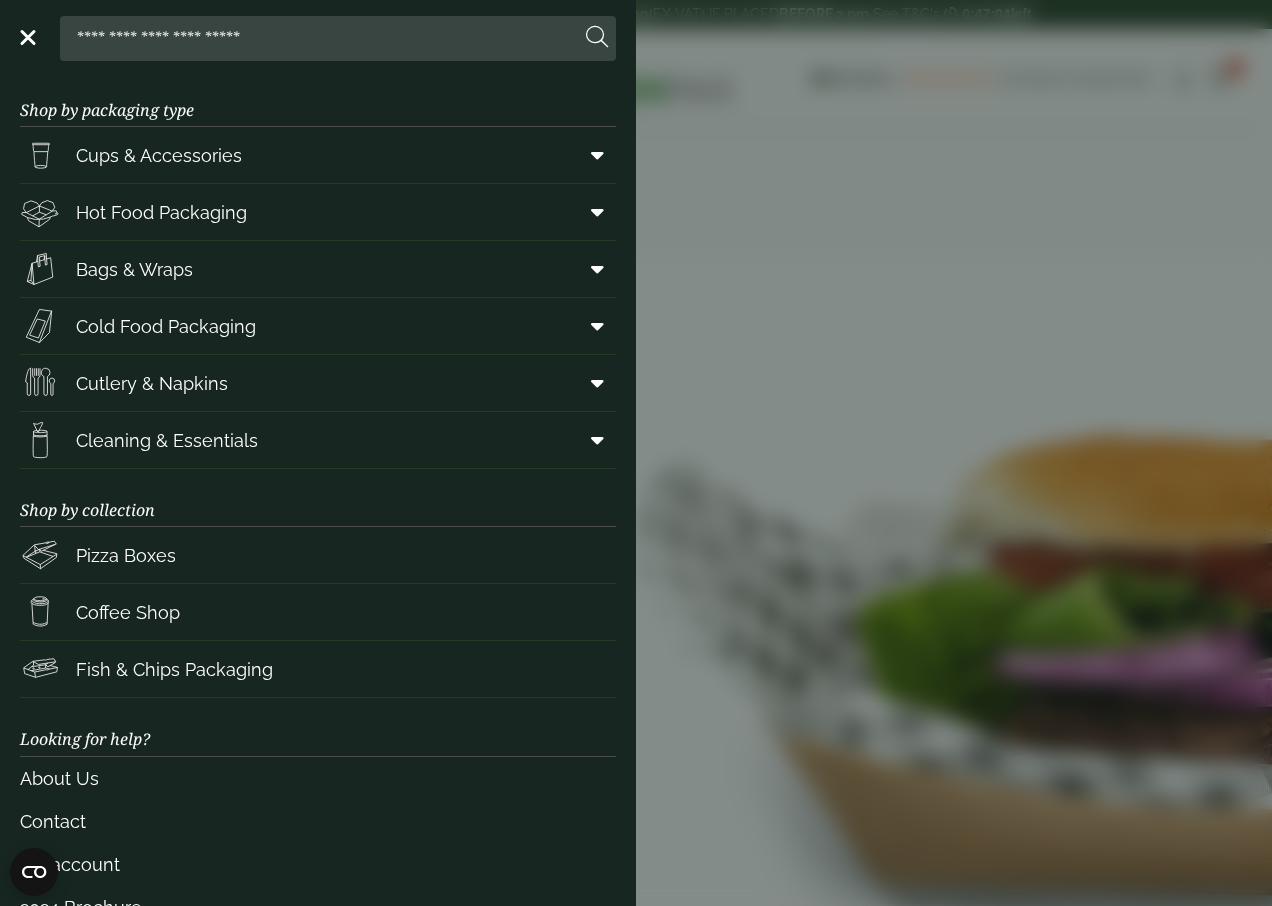 click at bounding box center (597, 269) 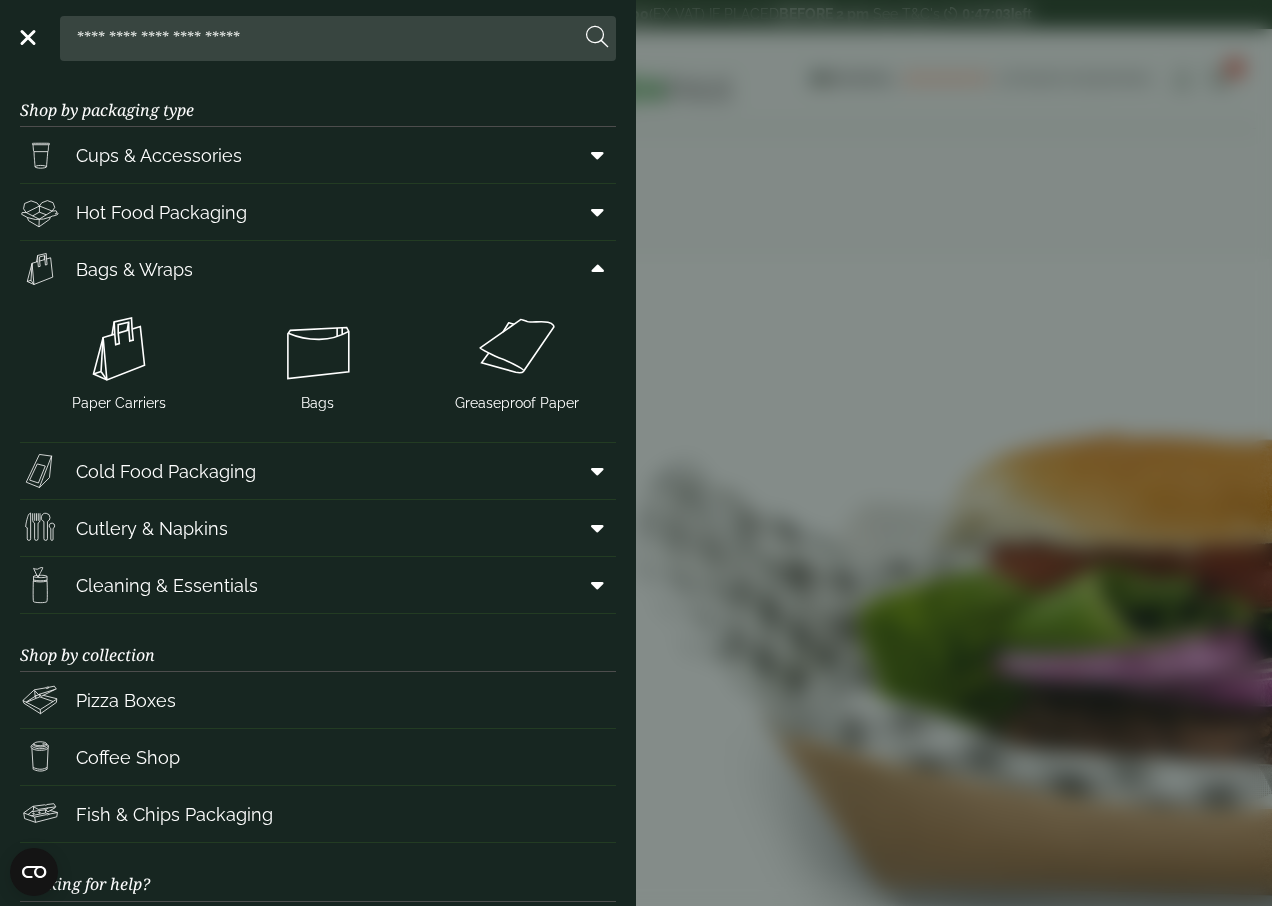 scroll, scrollTop: 0, scrollLeft: 0, axis: both 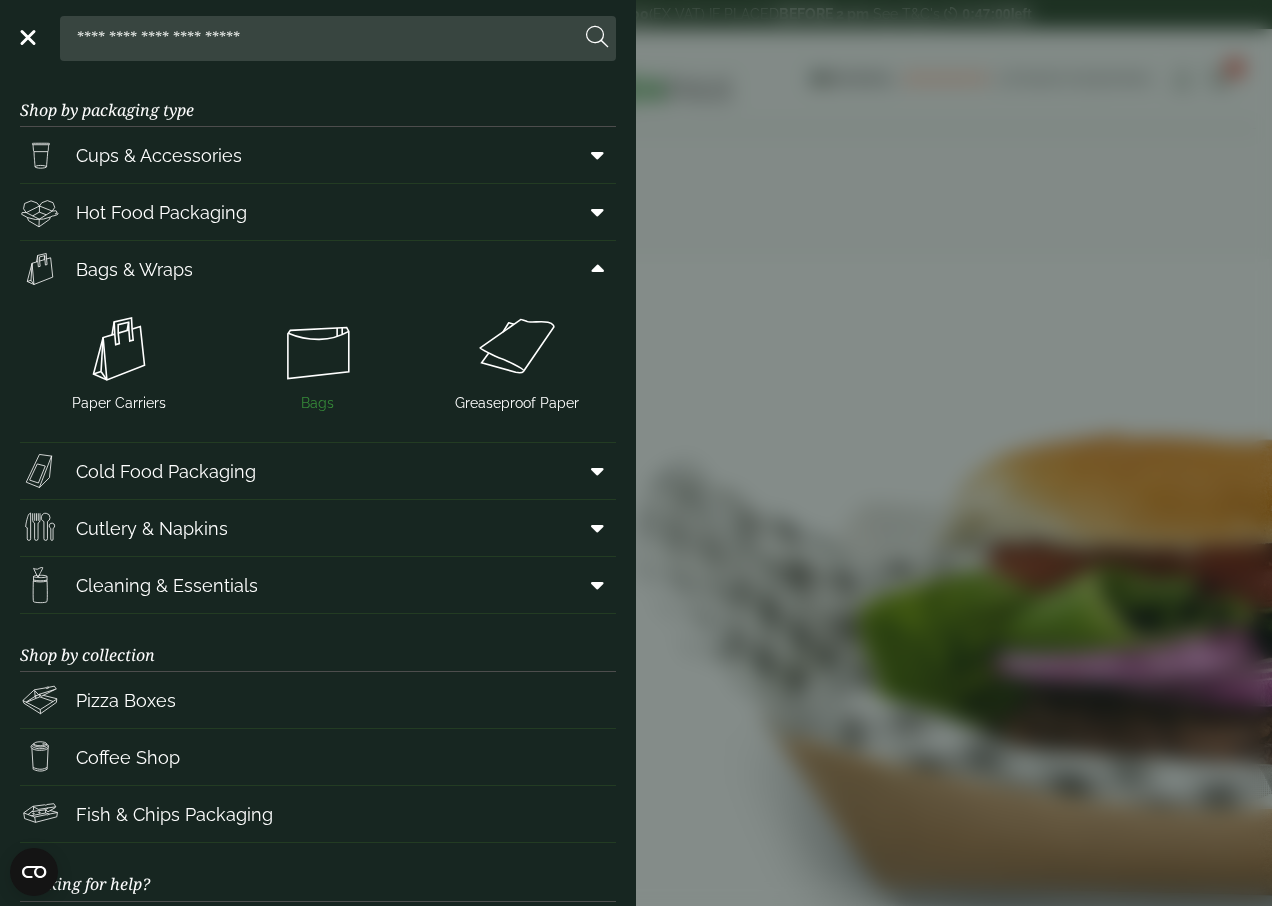 click at bounding box center (318, 349) 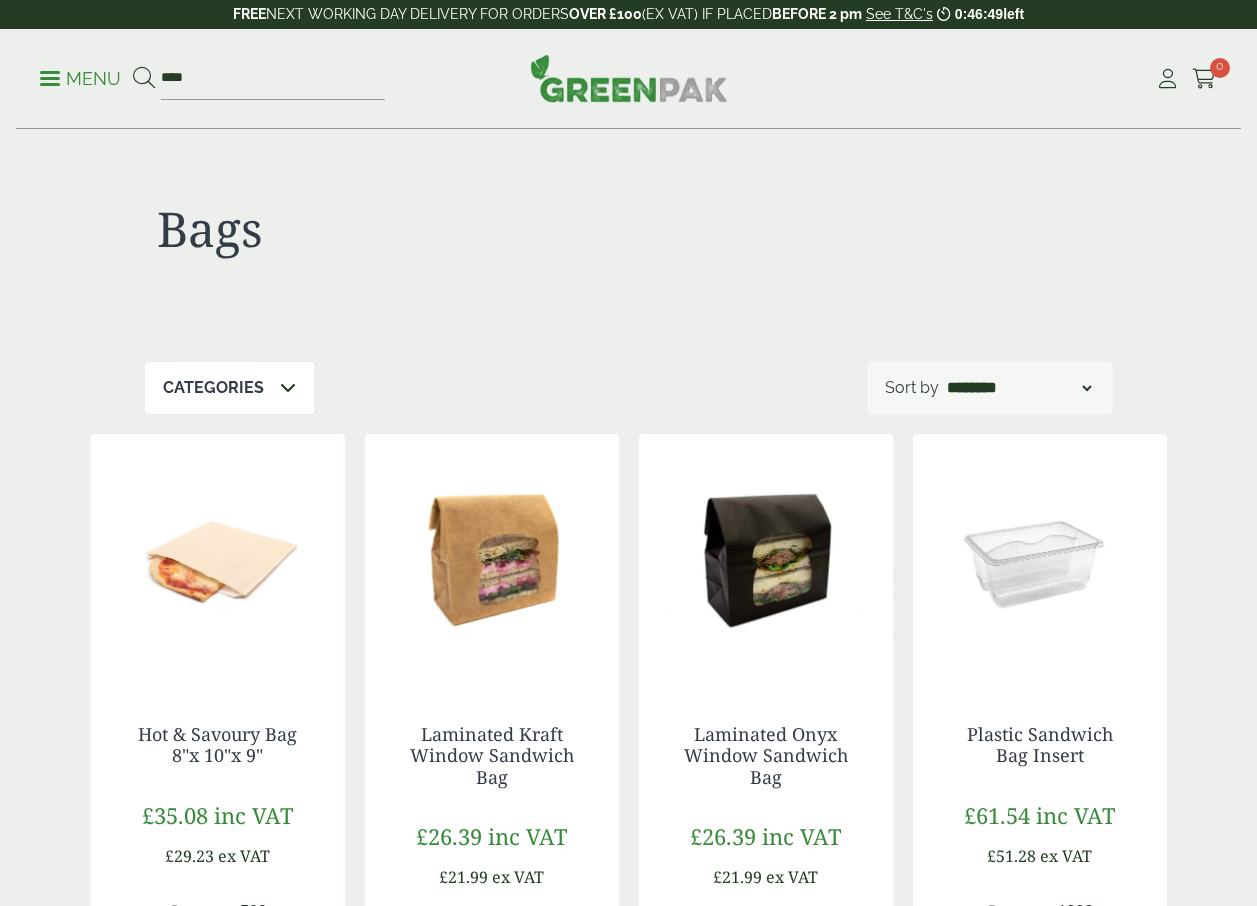 scroll, scrollTop: 200, scrollLeft: 0, axis: vertical 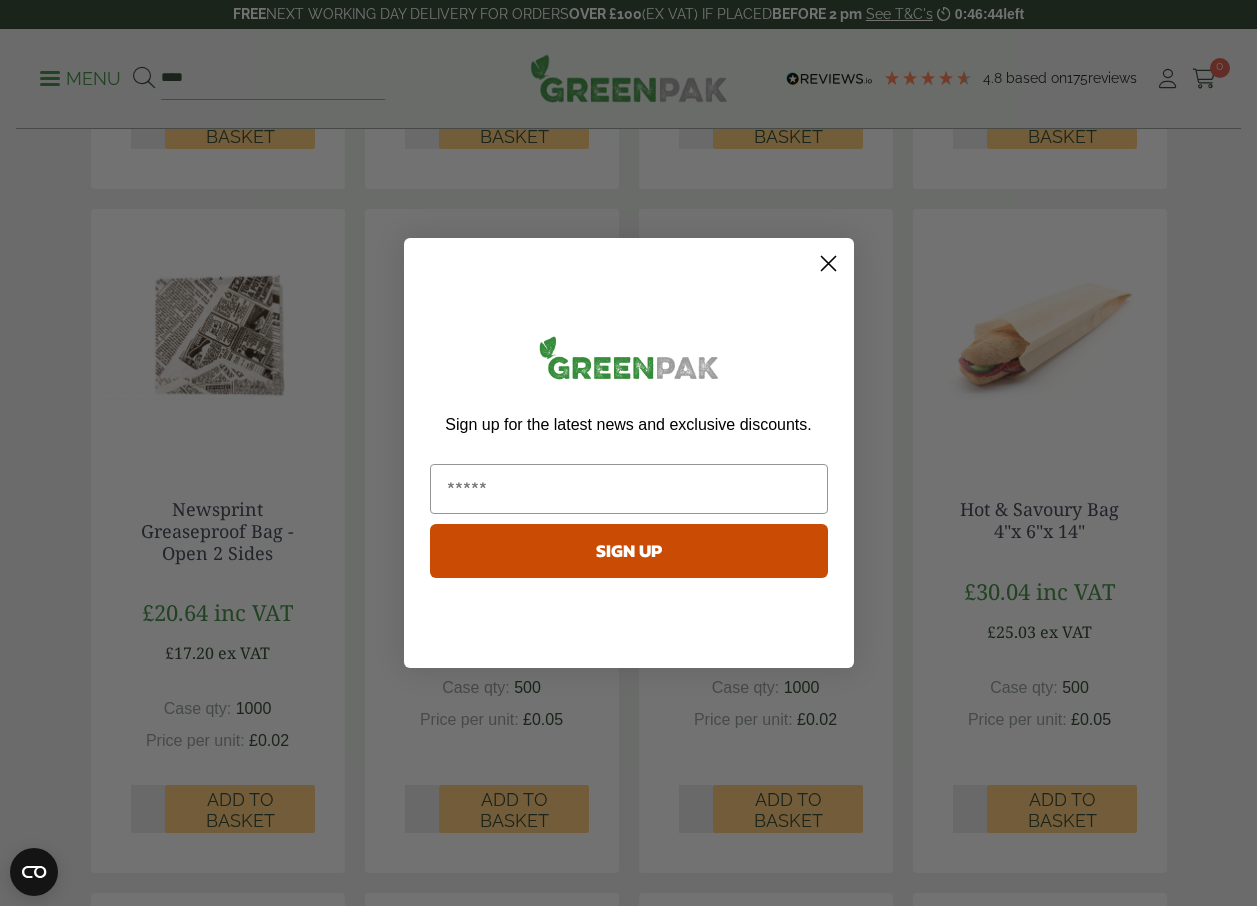 click 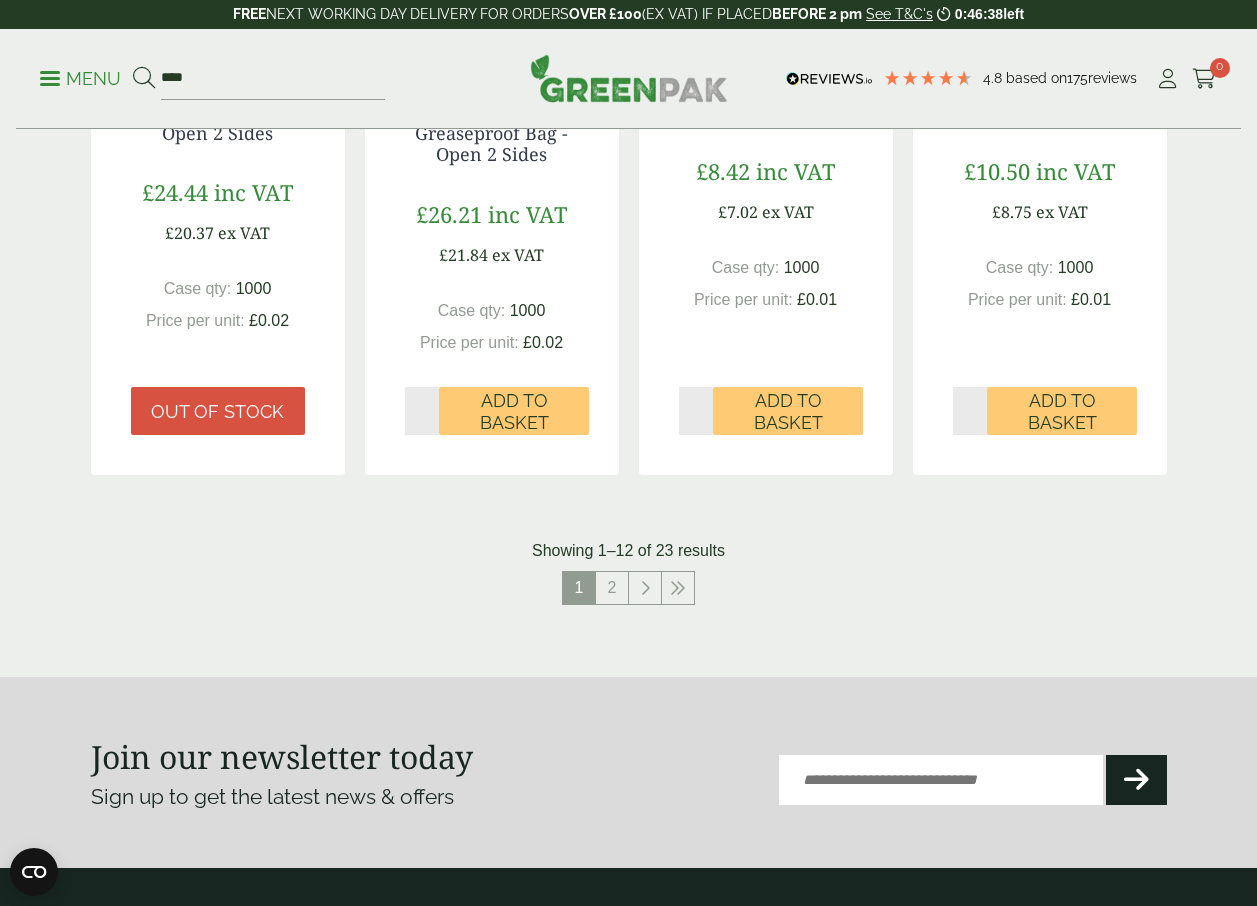 scroll, scrollTop: 1974, scrollLeft: 0, axis: vertical 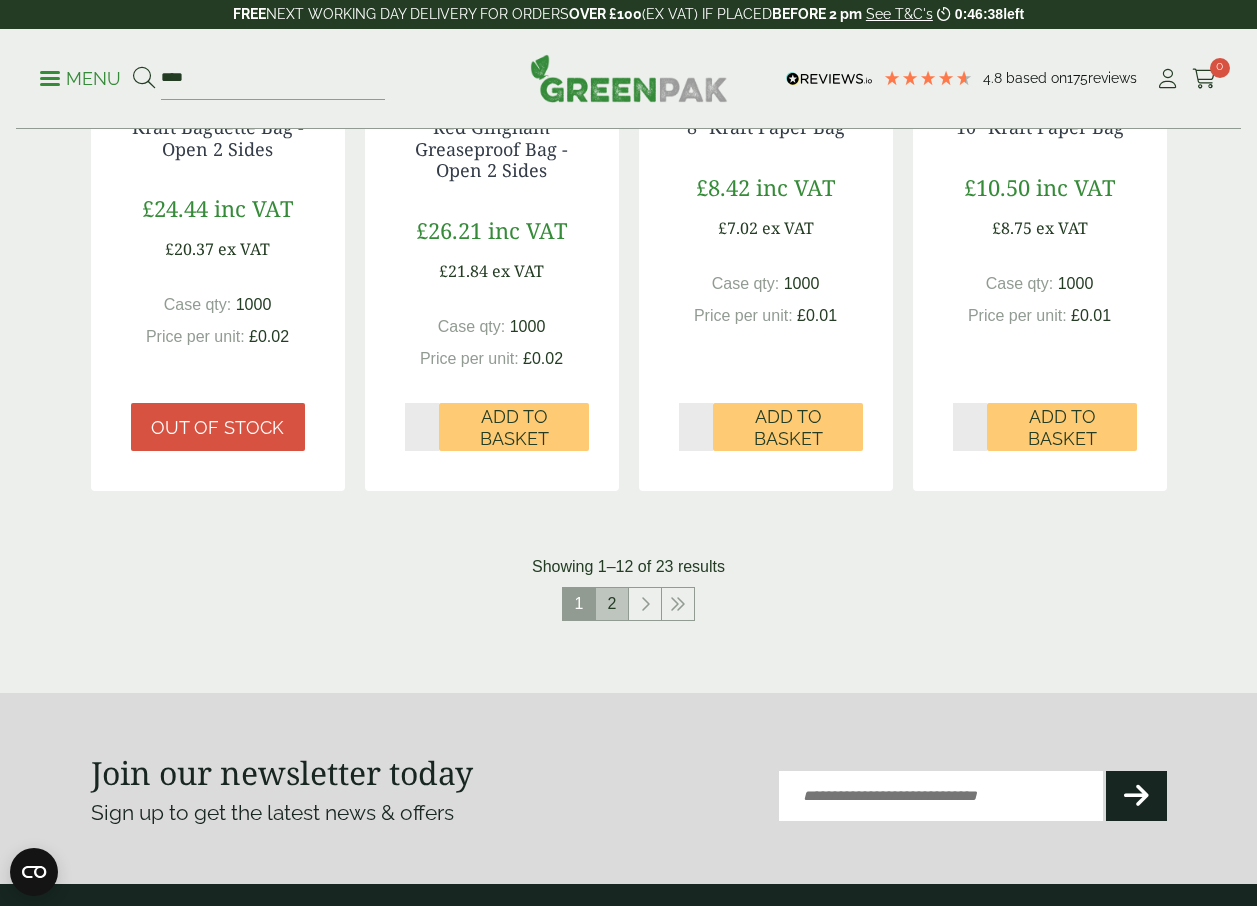 click on "2" at bounding box center (612, 604) 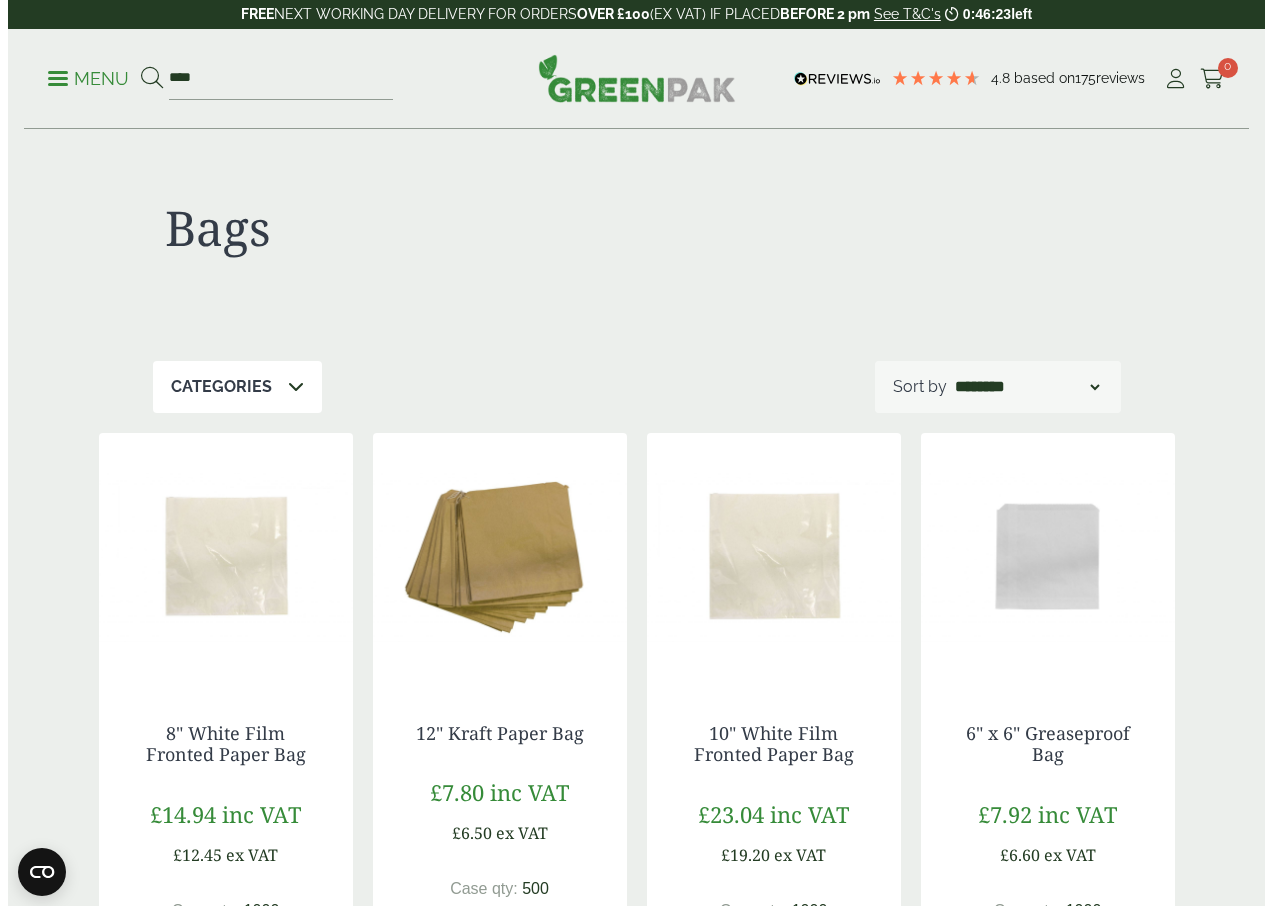 scroll, scrollTop: 0, scrollLeft: 0, axis: both 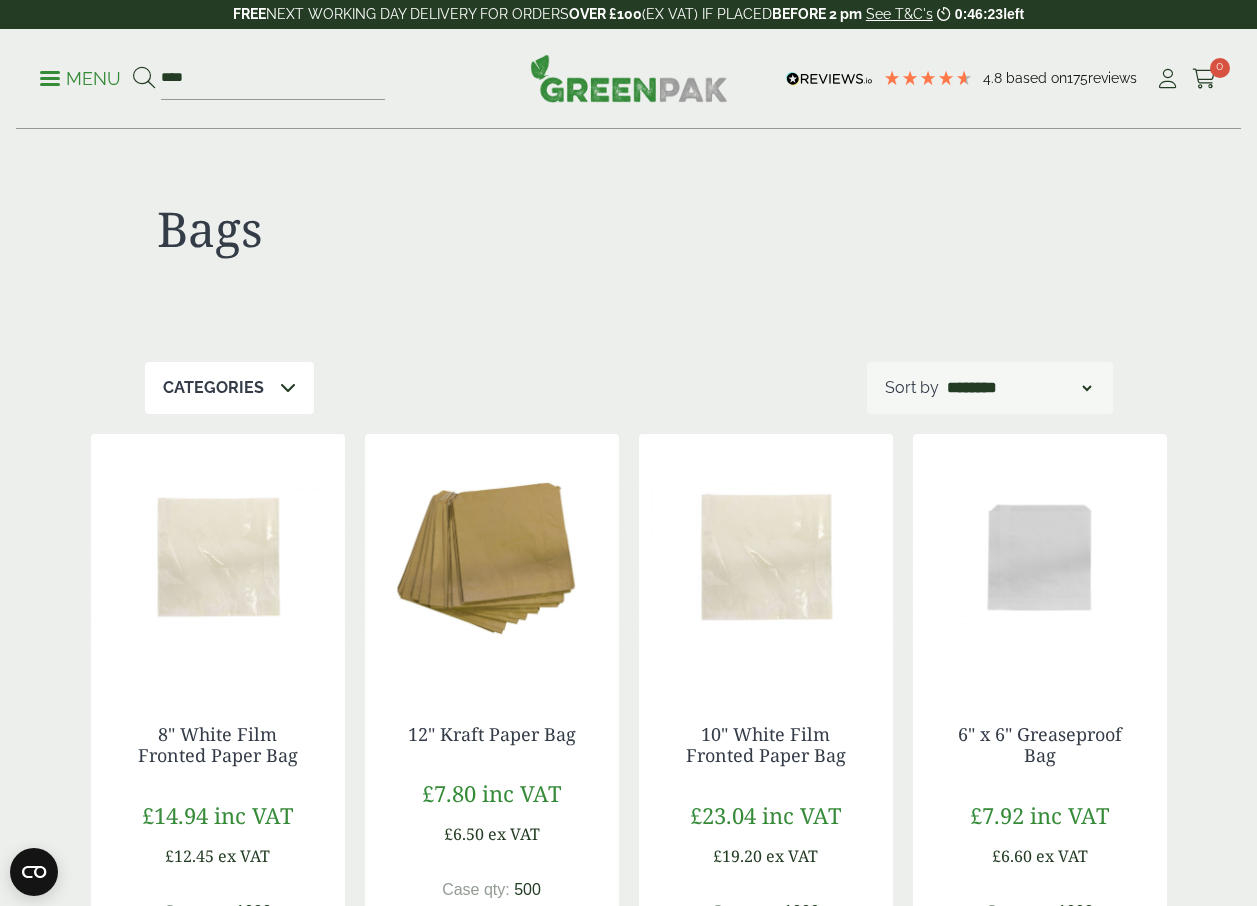 click on "Menu" at bounding box center (80, 79) 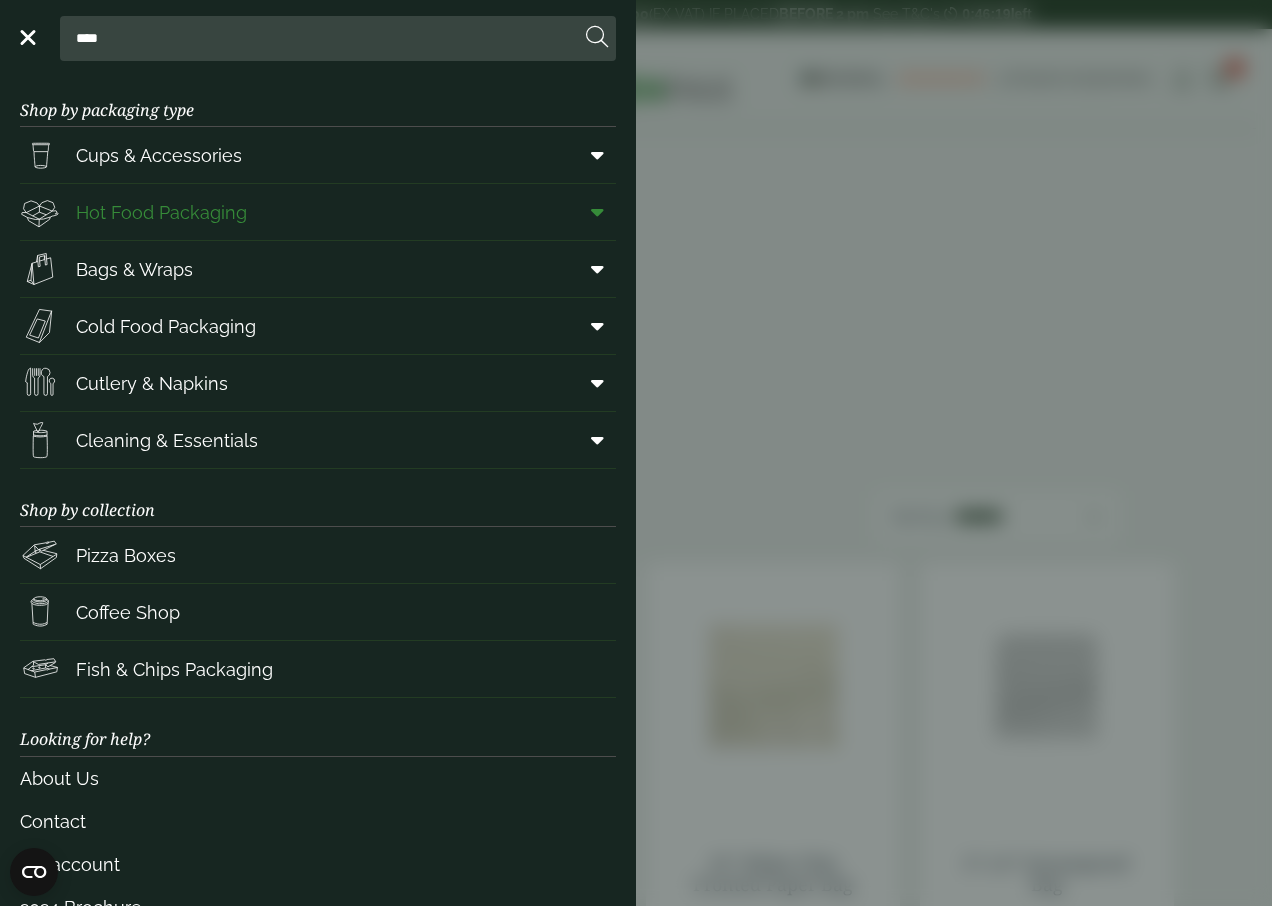 click at bounding box center [593, 212] 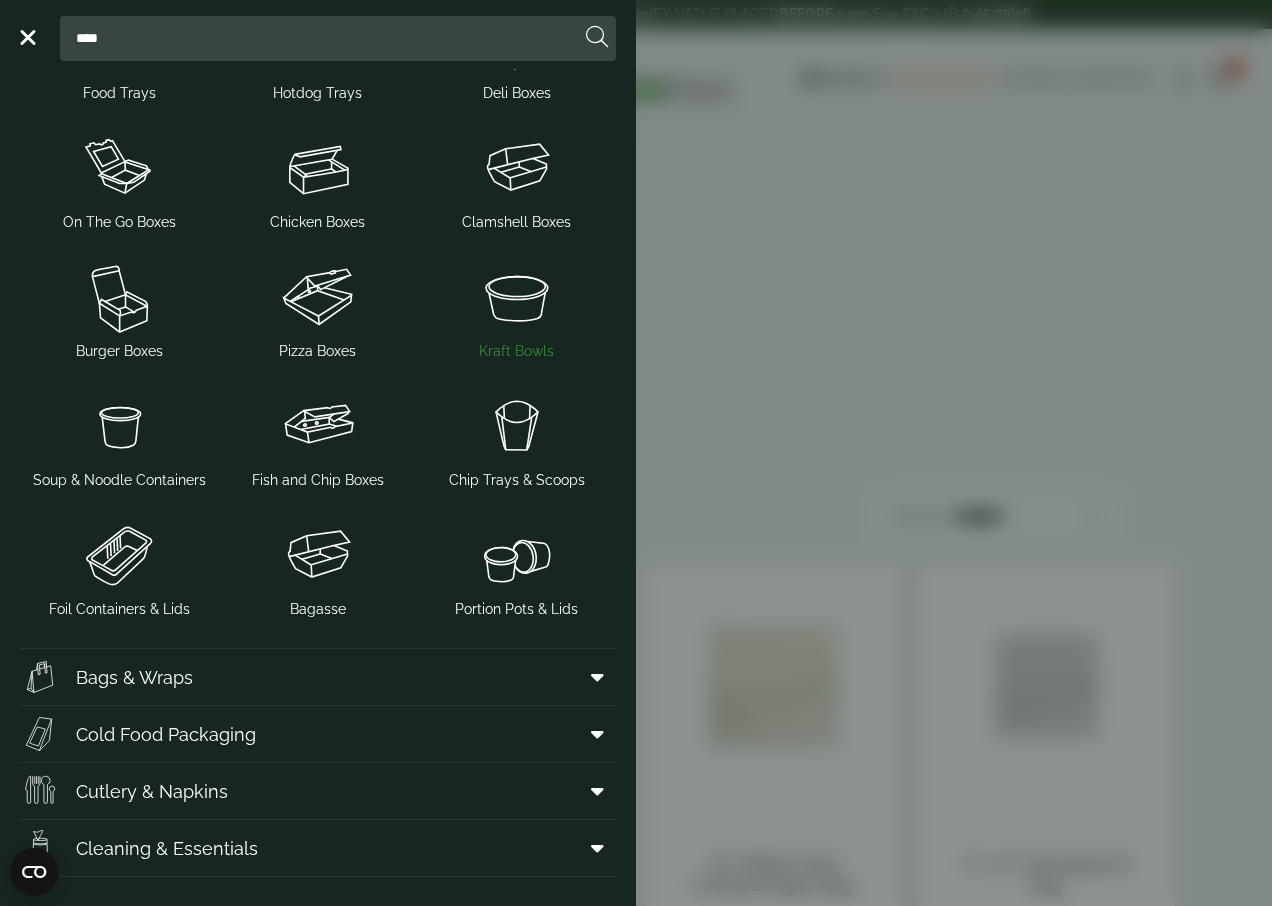 scroll, scrollTop: 300, scrollLeft: 0, axis: vertical 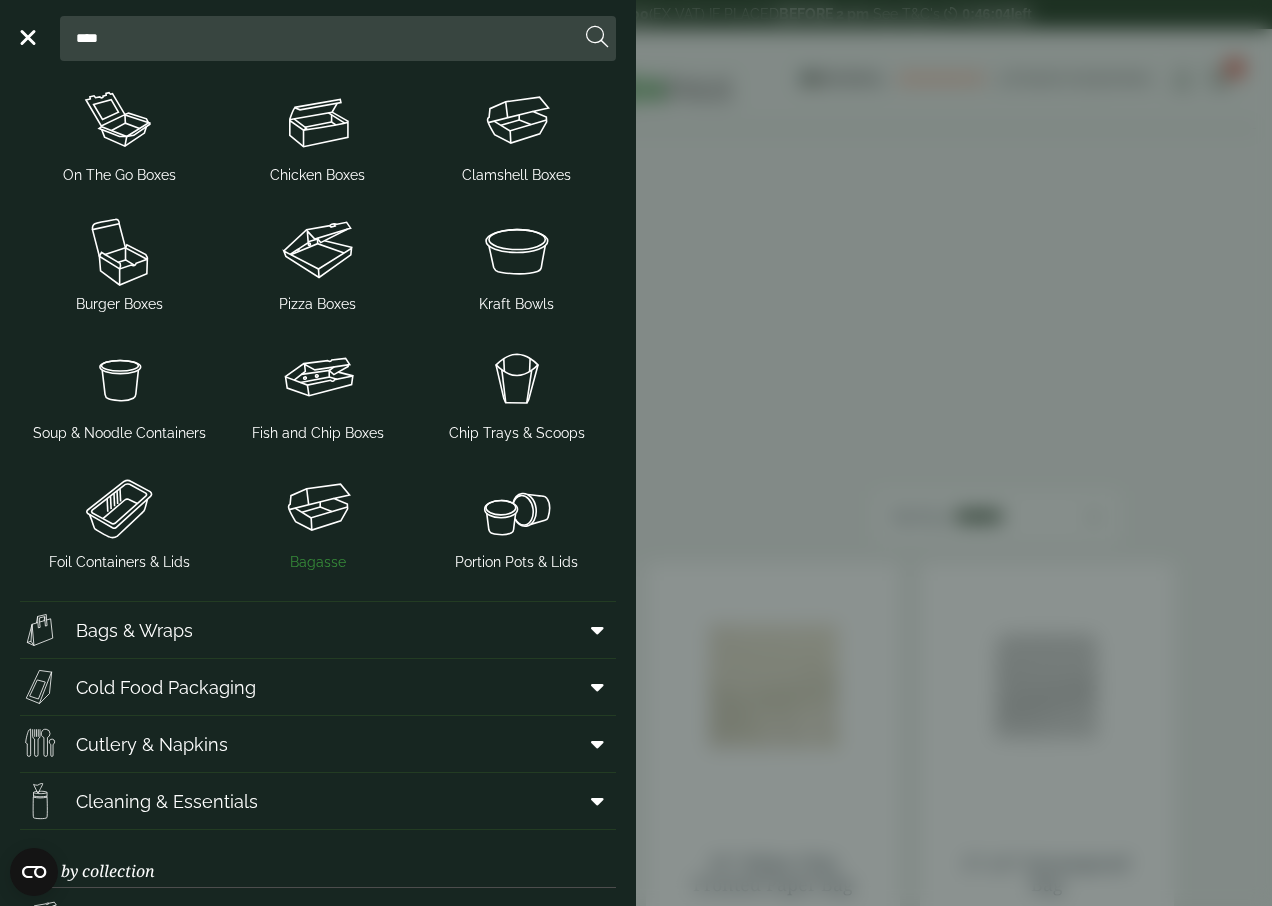 click at bounding box center [318, 508] 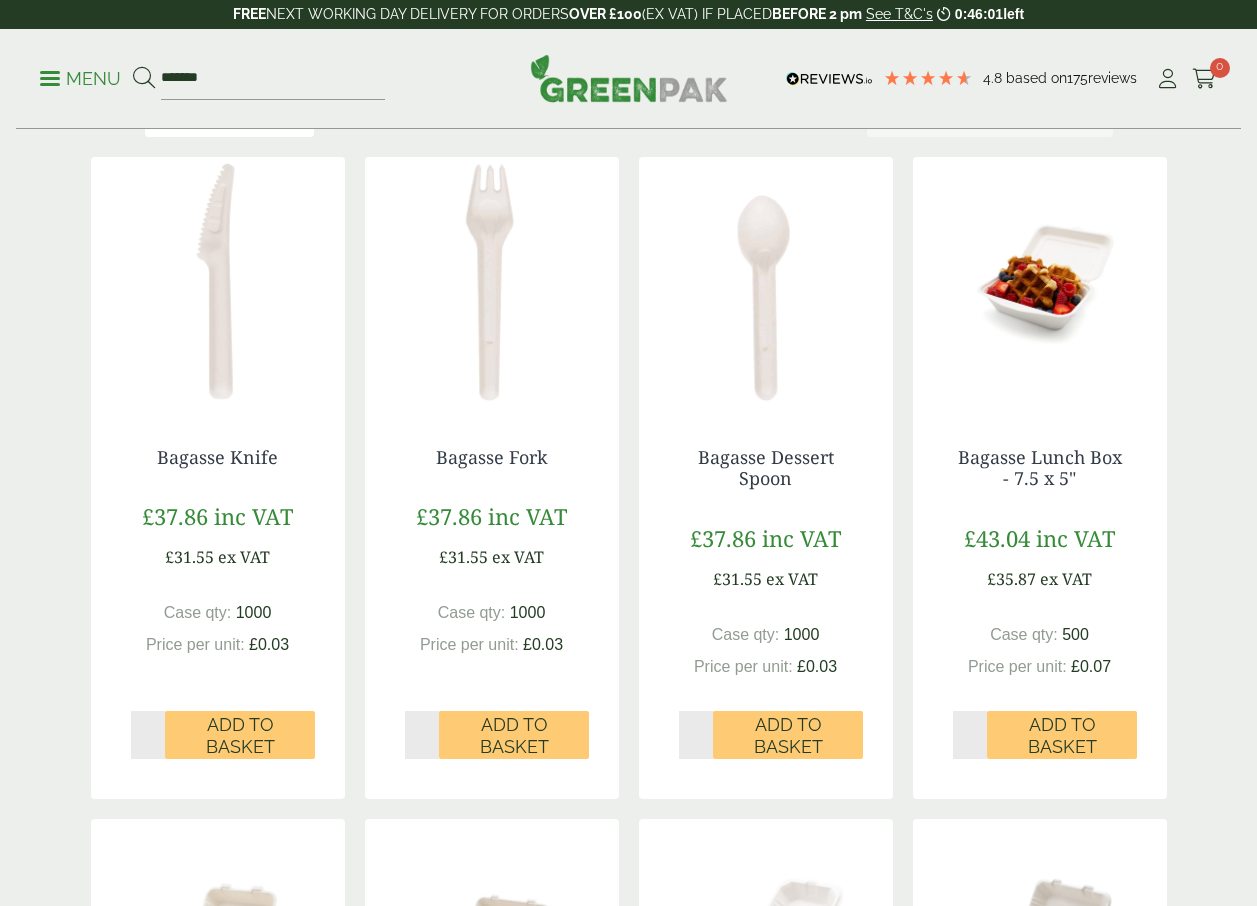 scroll, scrollTop: 0, scrollLeft: 0, axis: both 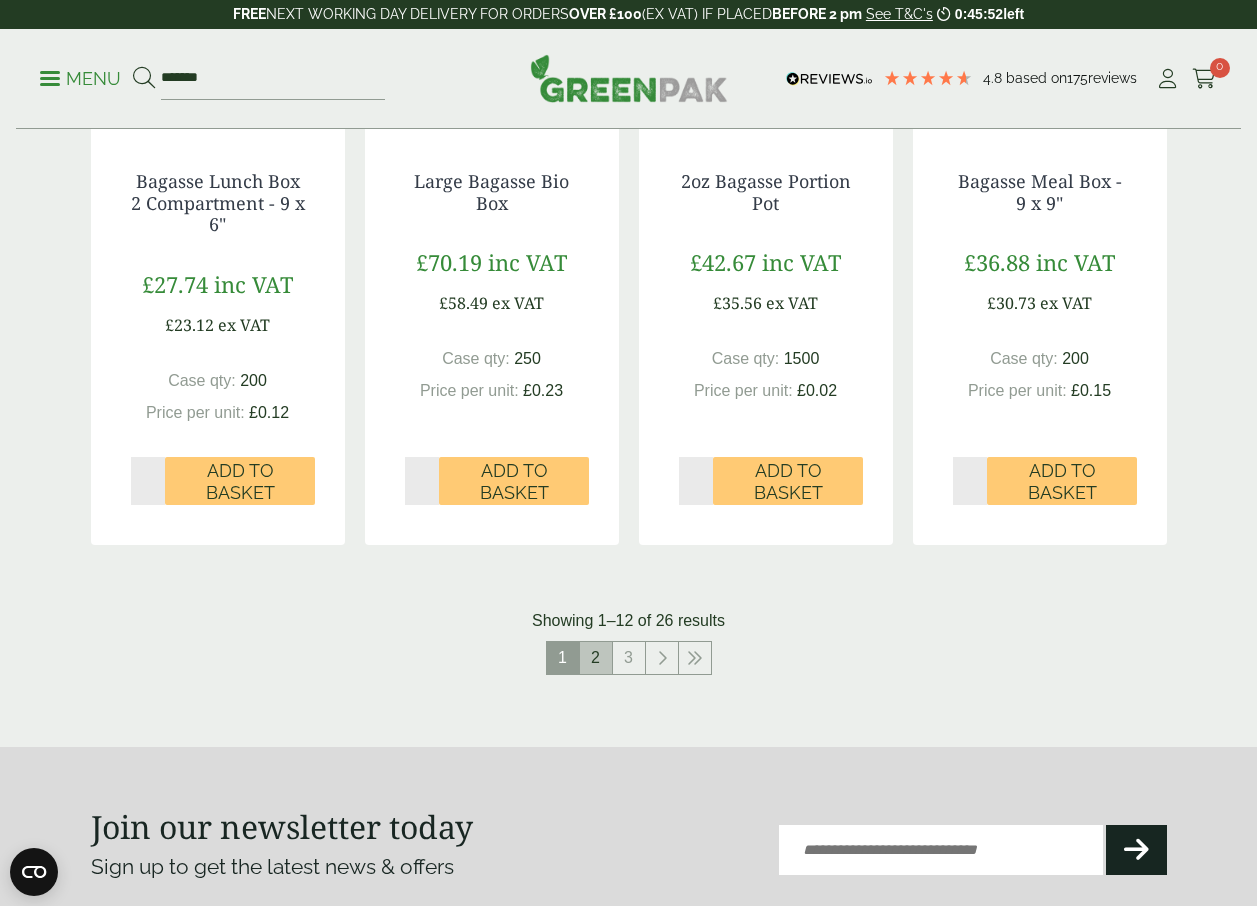 click on "2" at bounding box center [596, 658] 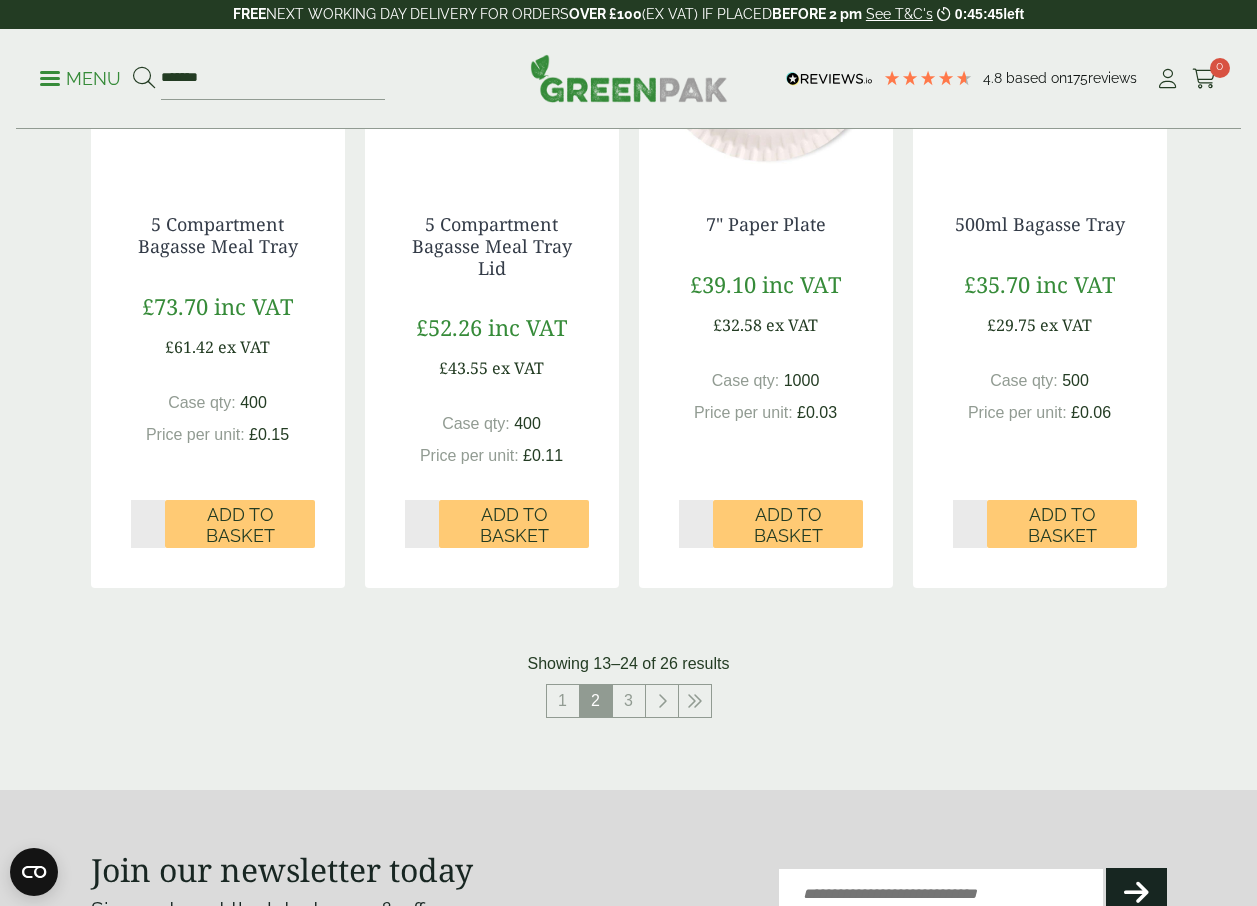 scroll, scrollTop: 2100, scrollLeft: 0, axis: vertical 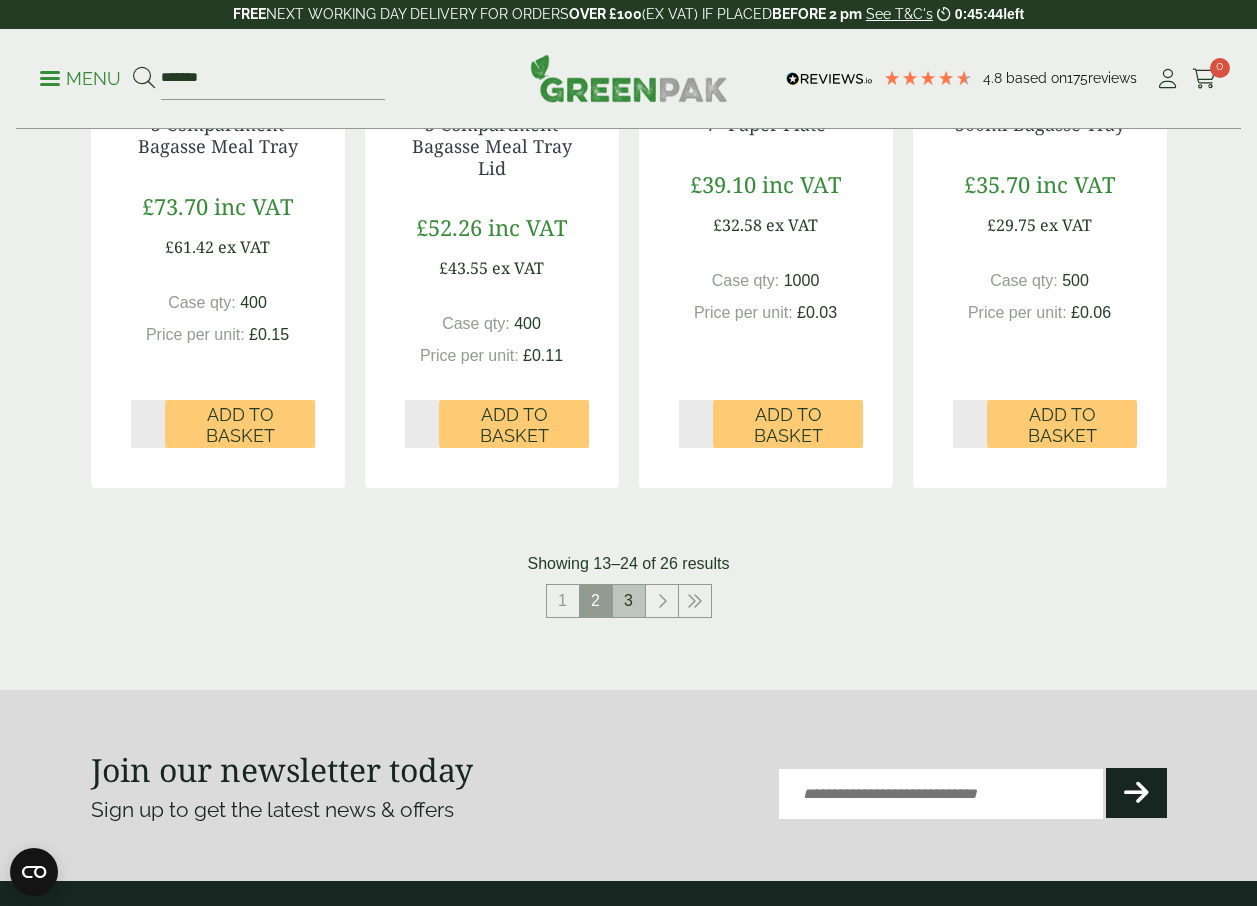 click on "3" at bounding box center (629, 601) 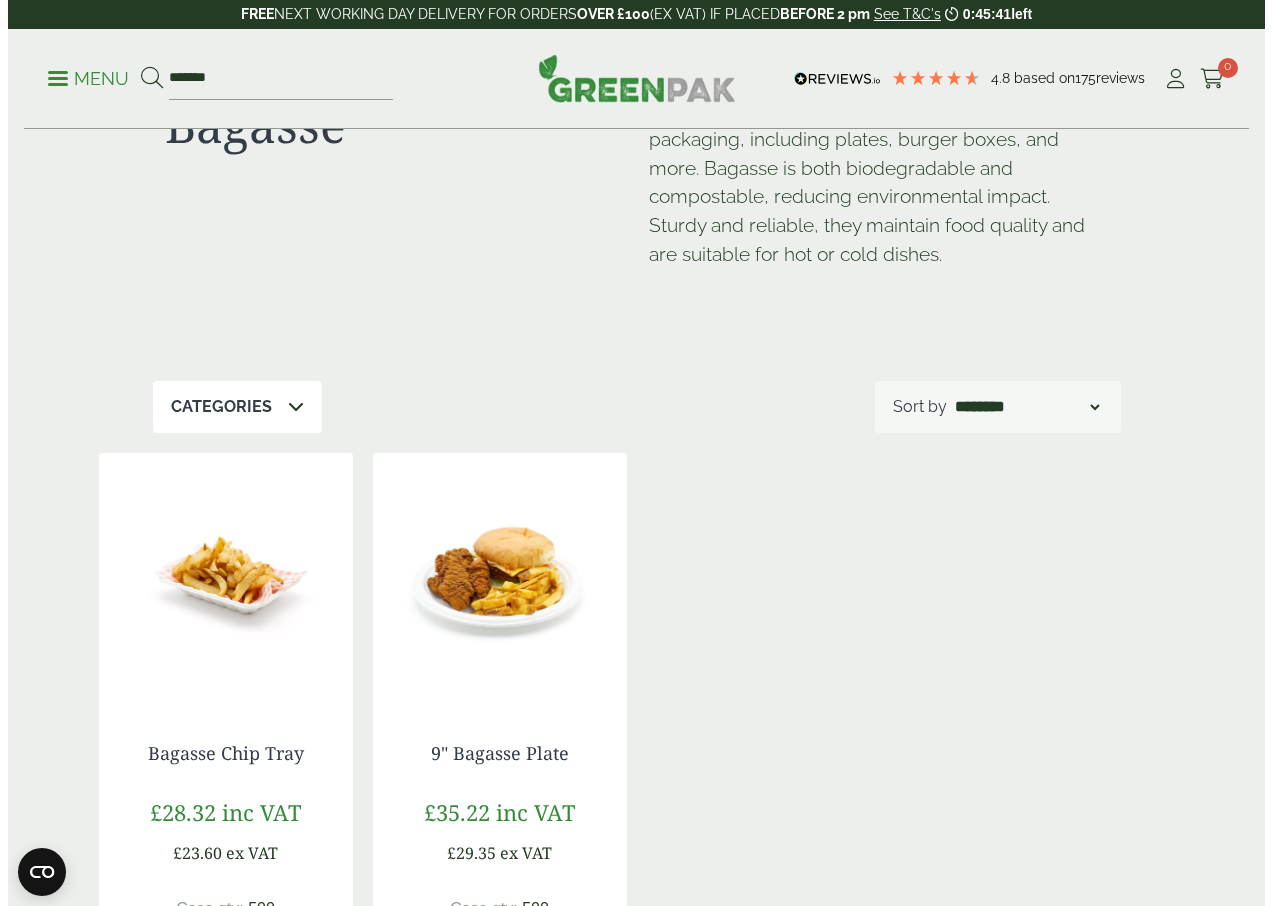 scroll, scrollTop: 0, scrollLeft: 0, axis: both 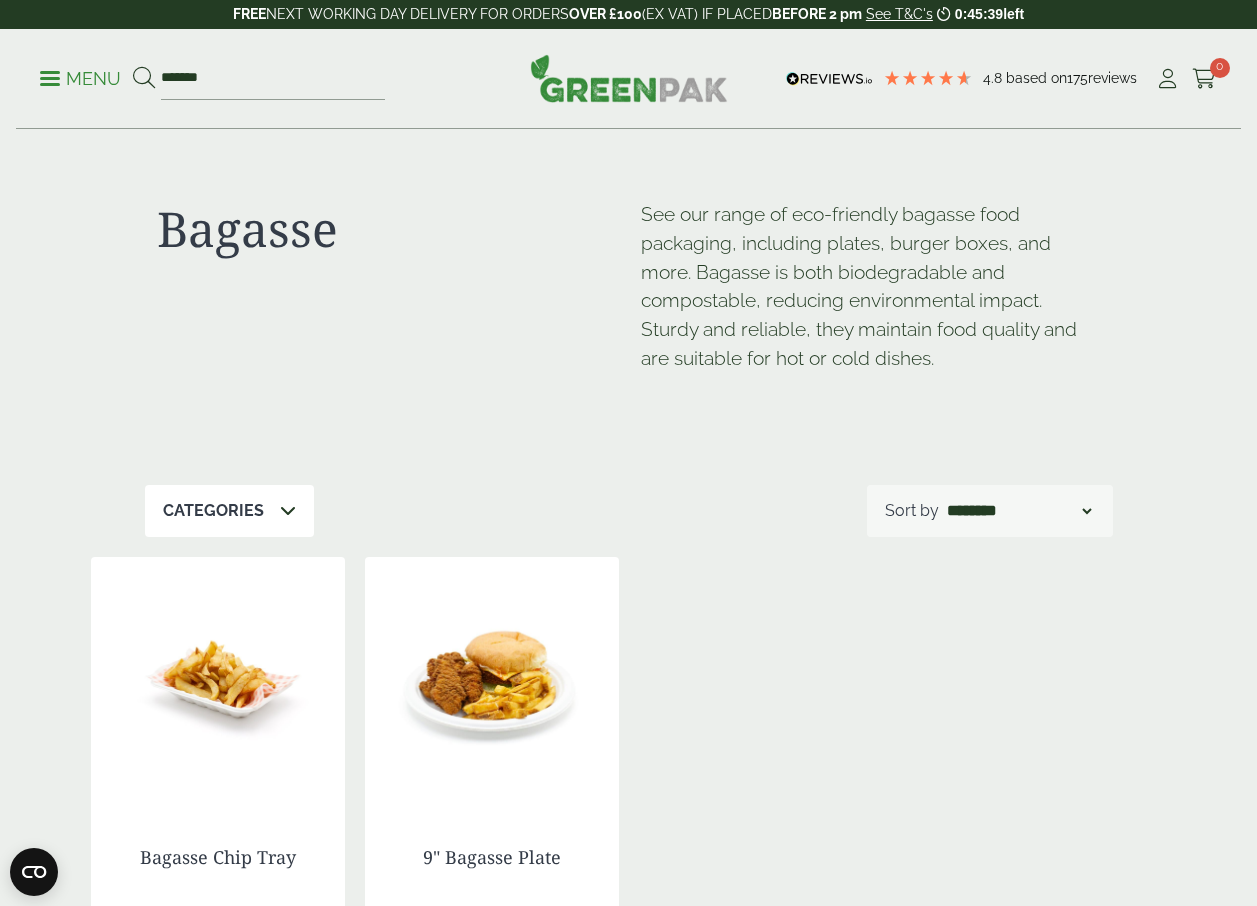 click on "Menu" at bounding box center [80, 77] 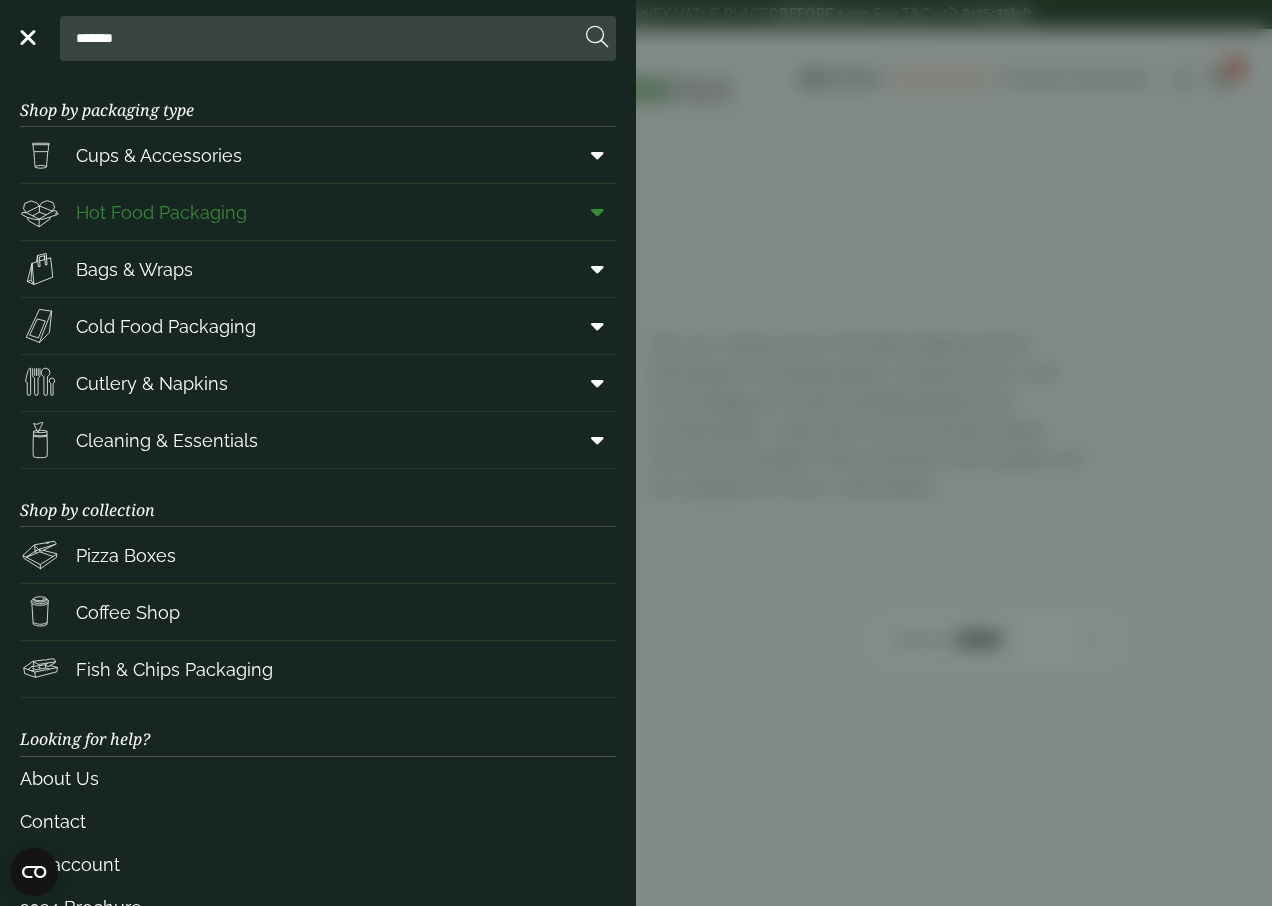 click on "Hot Food Packaging" at bounding box center (318, 212) 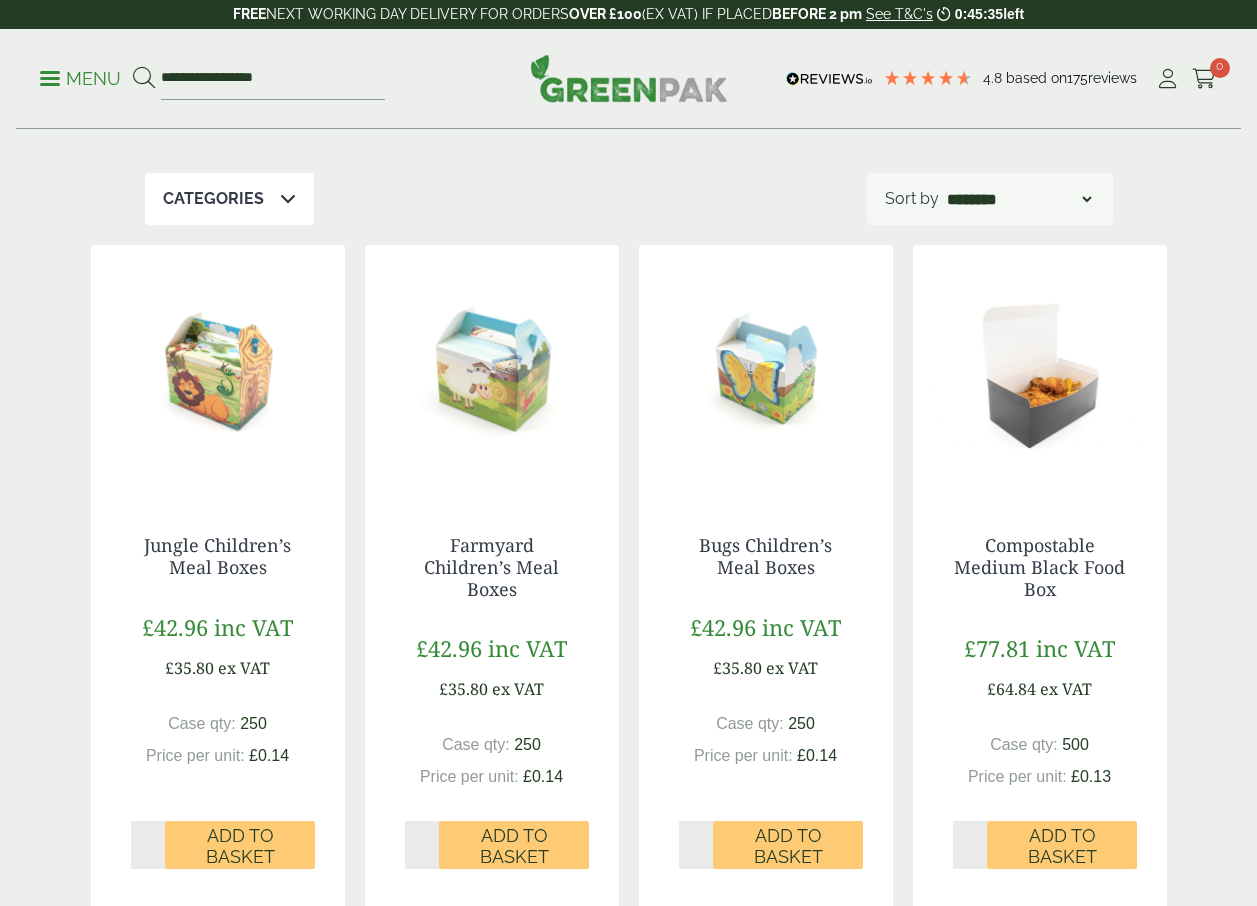 scroll, scrollTop: 400, scrollLeft: 0, axis: vertical 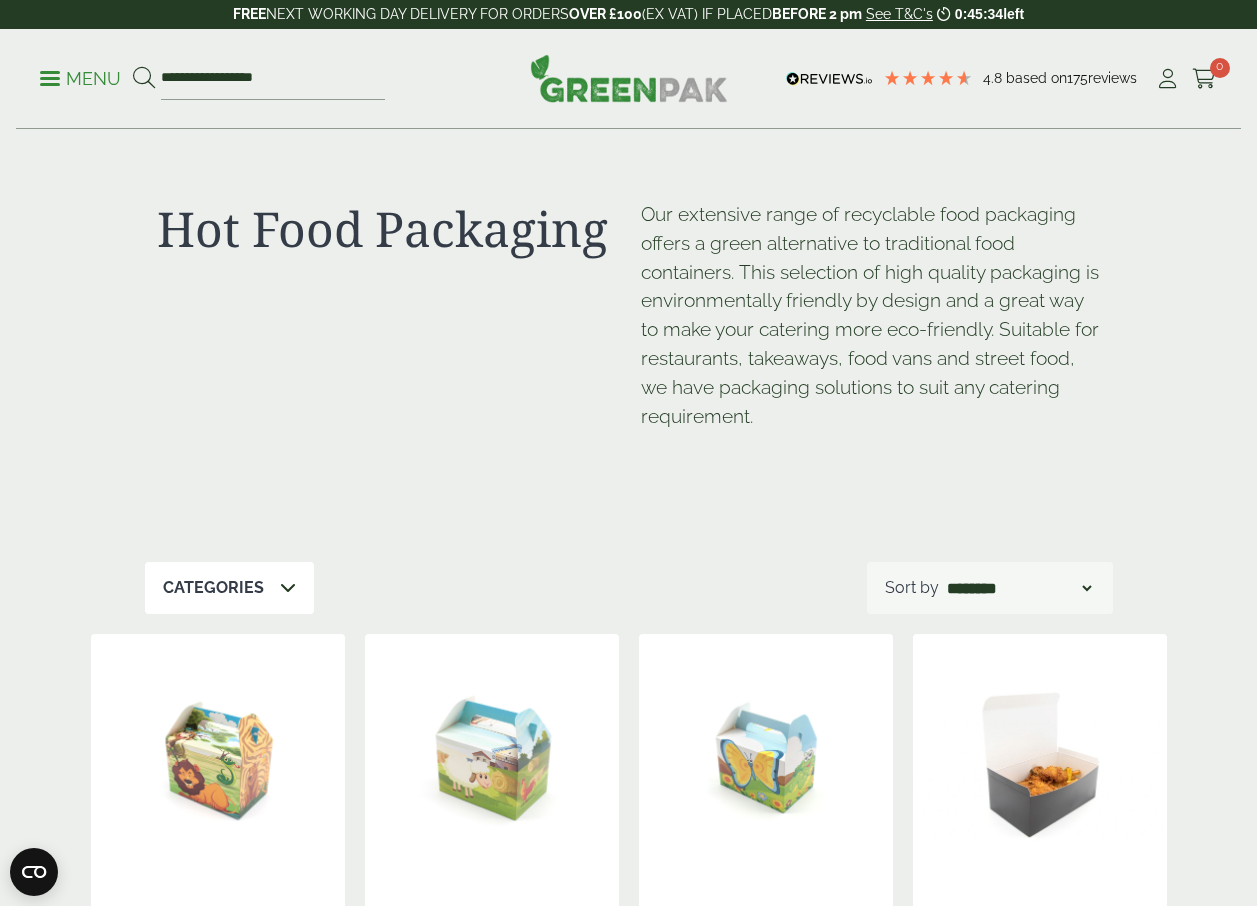 click at bounding box center (50, 78) 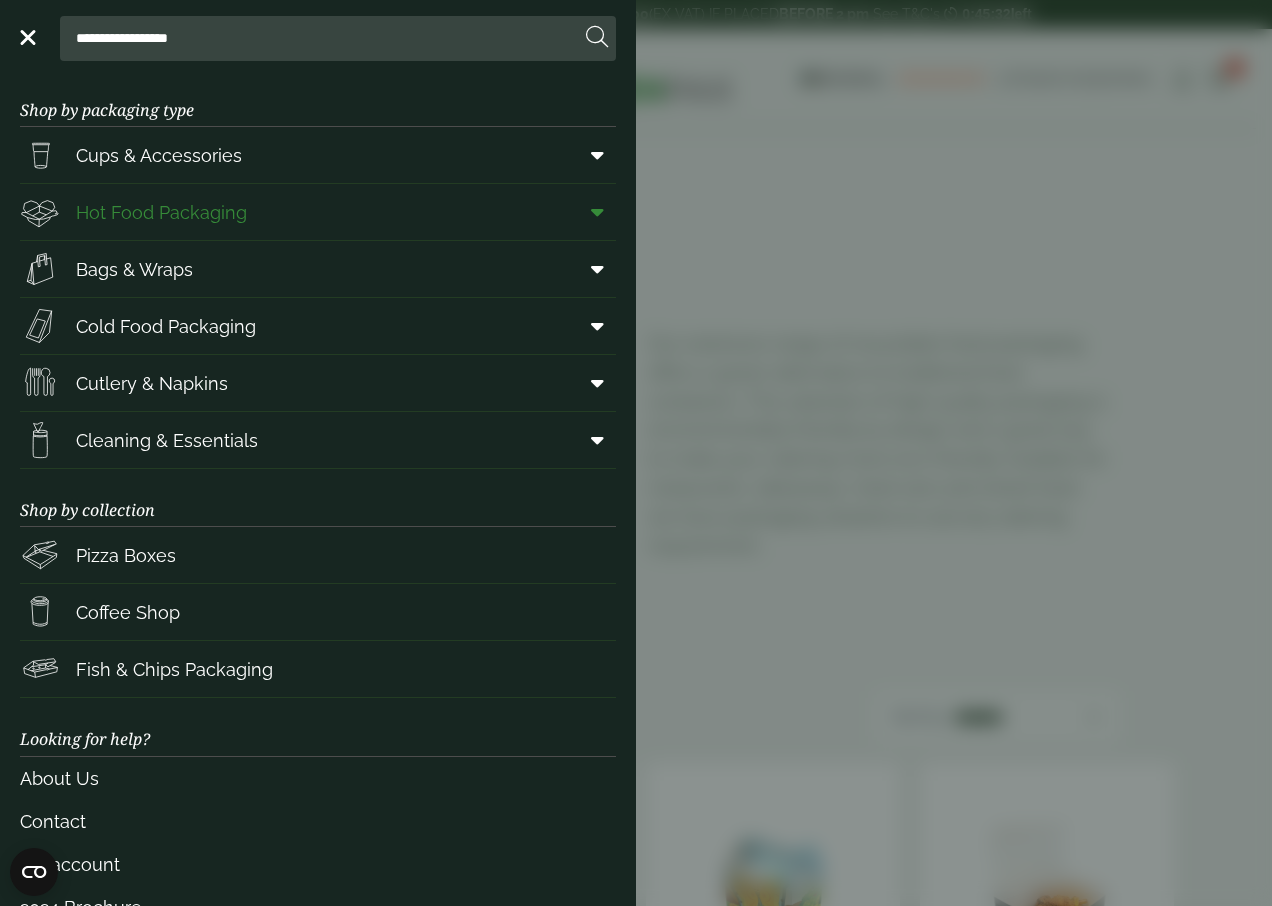 click at bounding box center [597, 212] 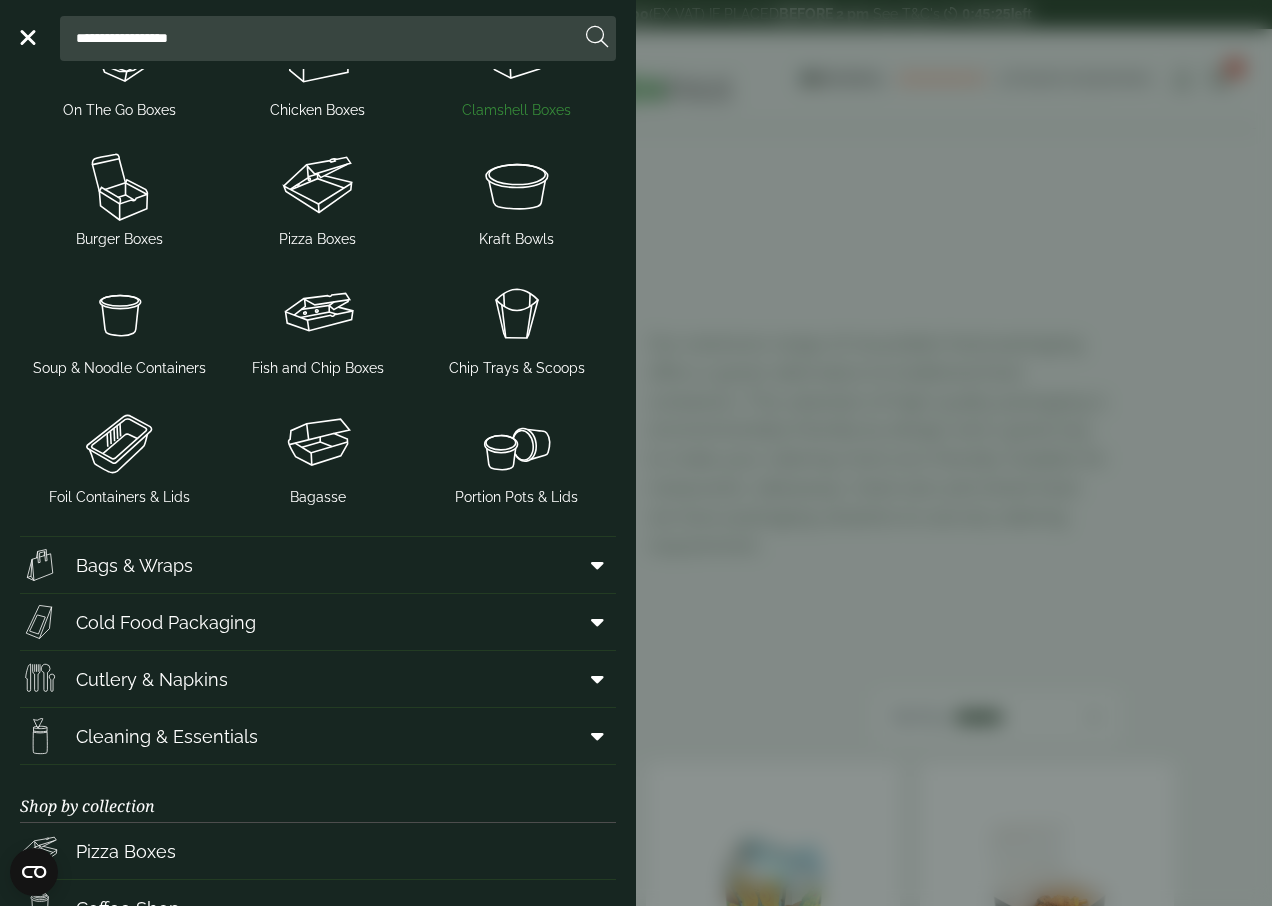 scroll, scrollTop: 400, scrollLeft: 0, axis: vertical 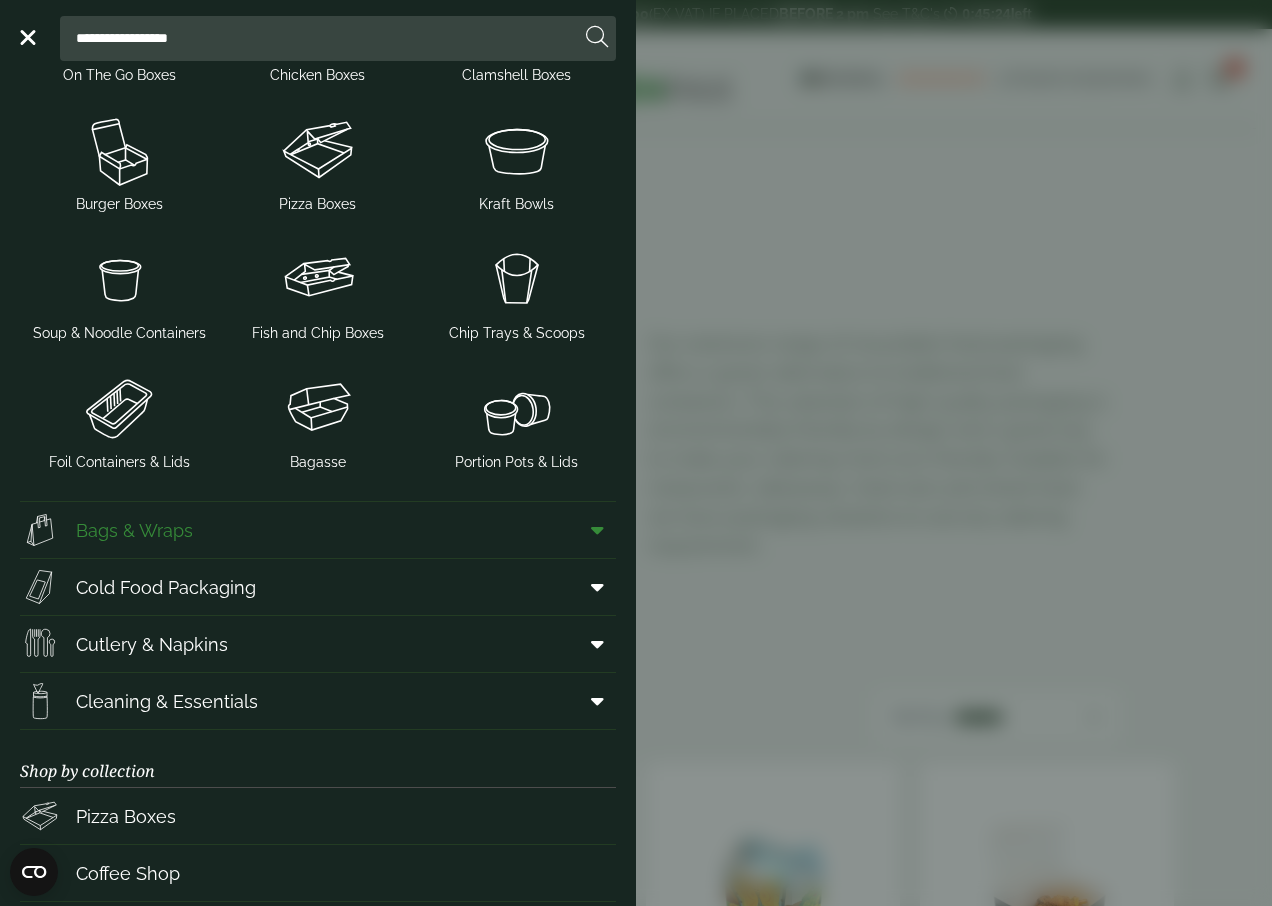 click at bounding box center [593, 530] 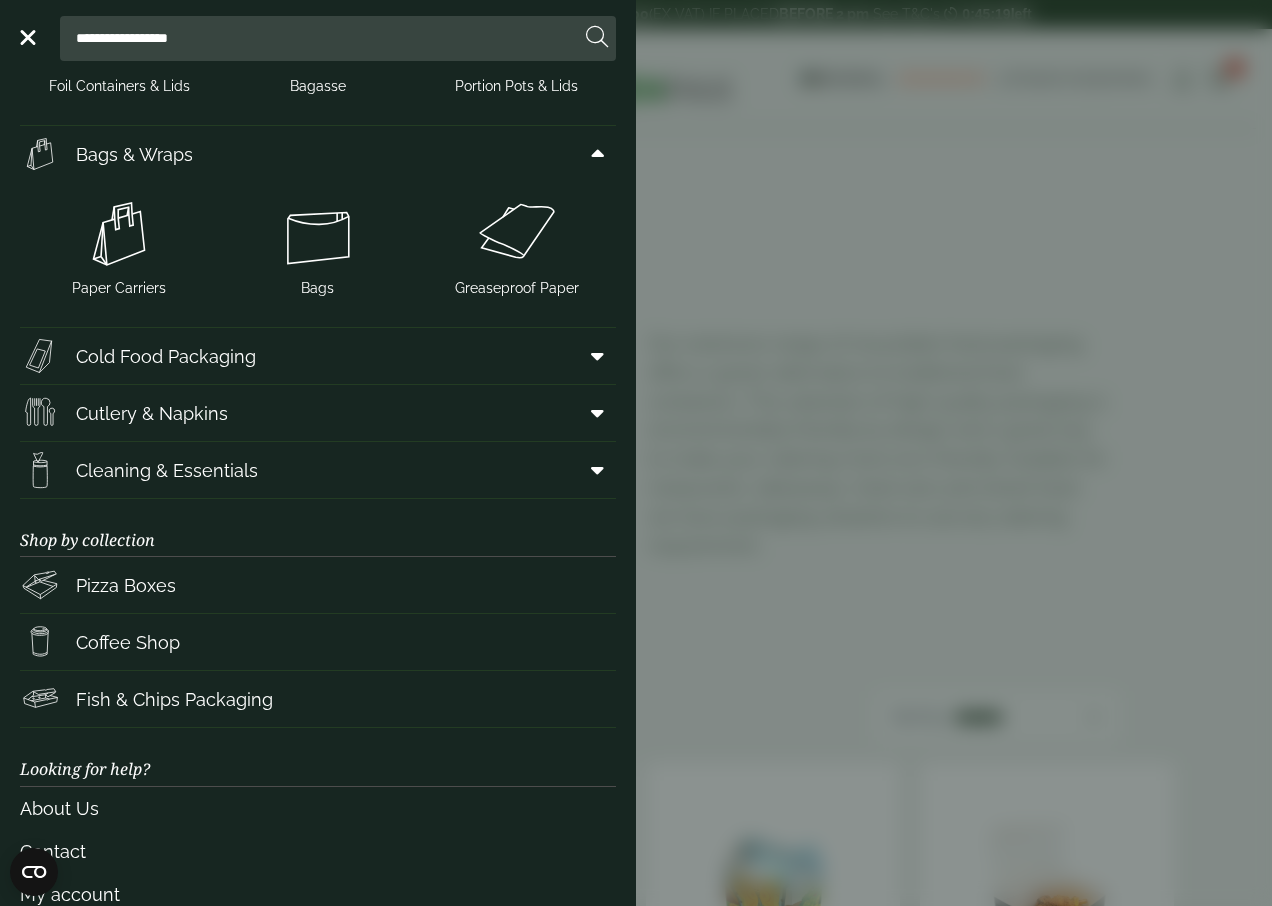 scroll, scrollTop: 749, scrollLeft: 0, axis: vertical 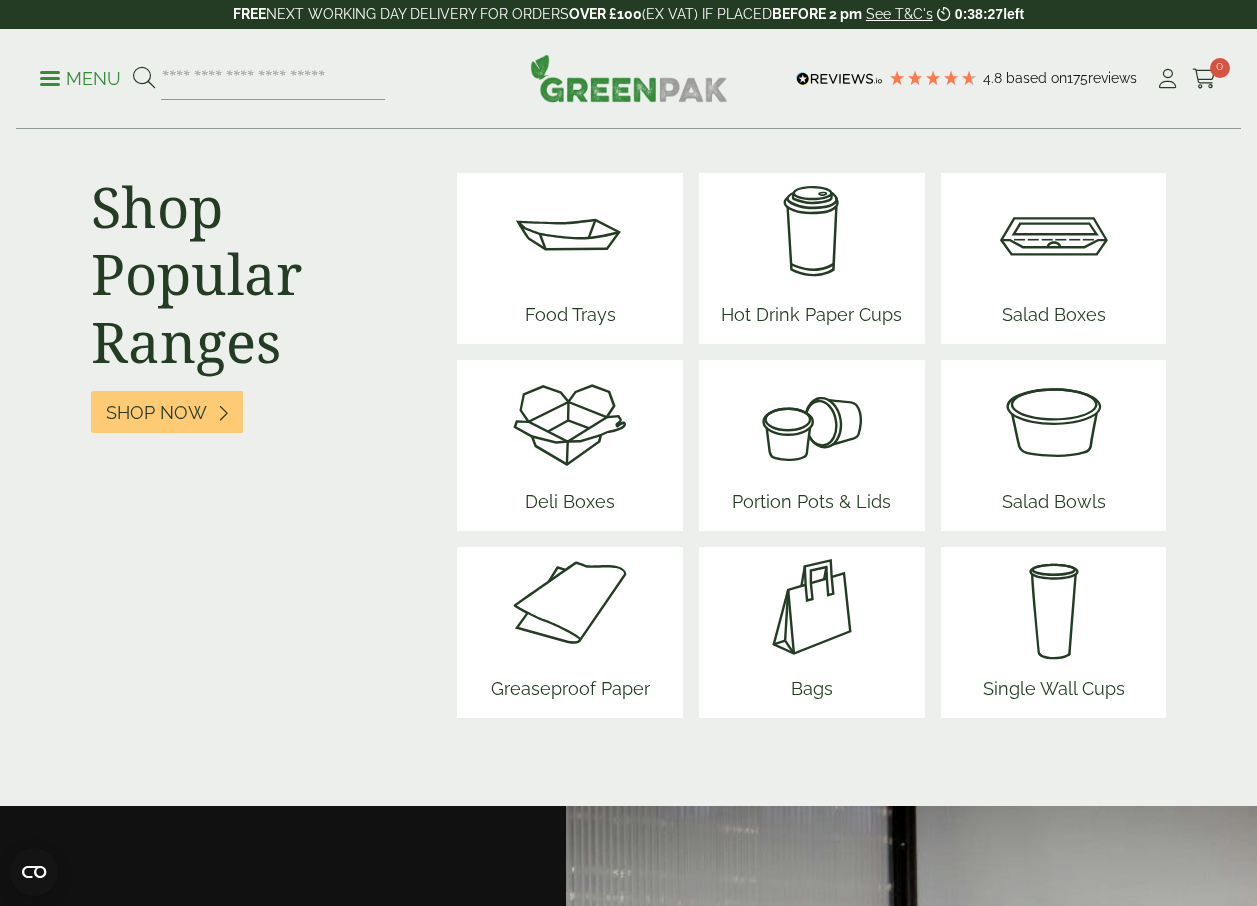 click at bounding box center [570, 420] 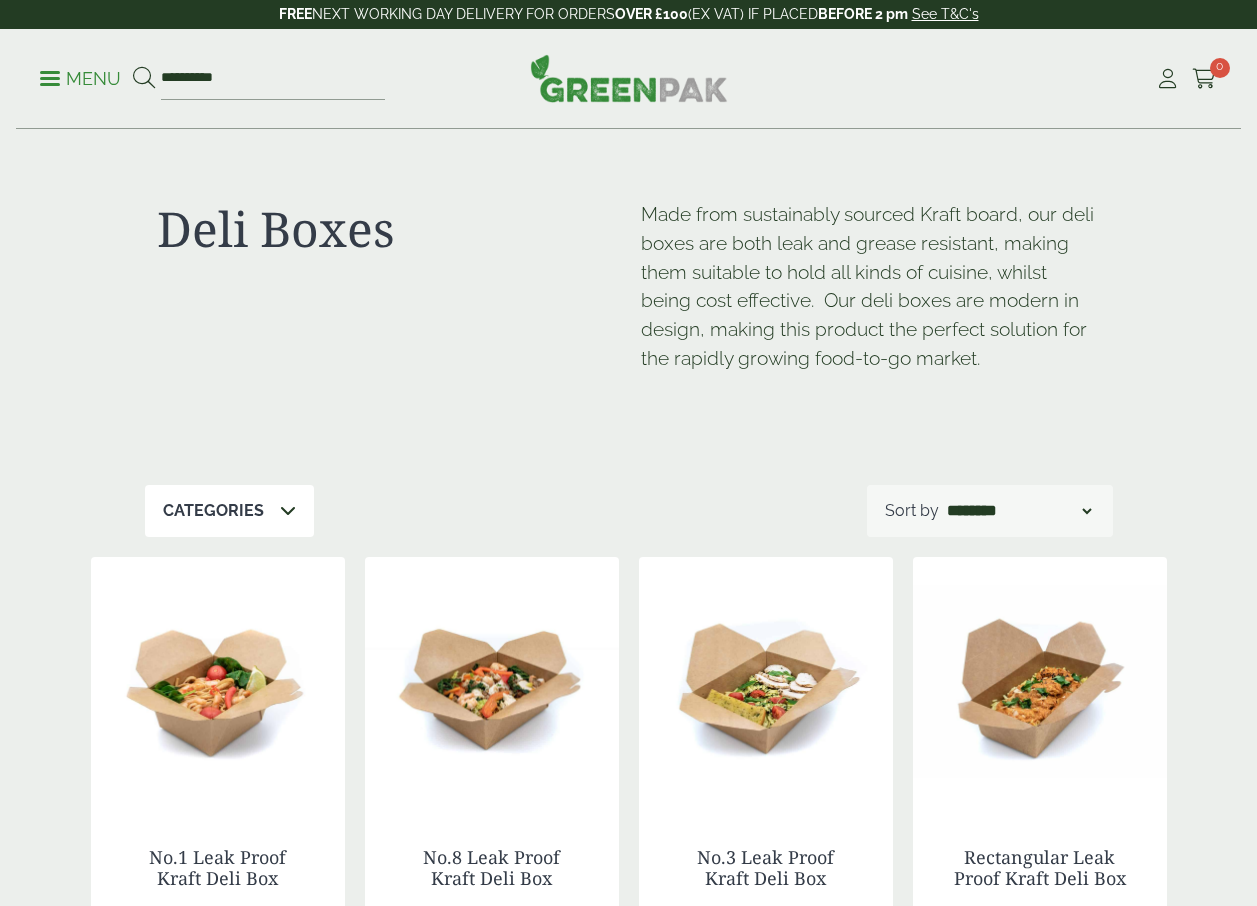 scroll, scrollTop: 0, scrollLeft: 0, axis: both 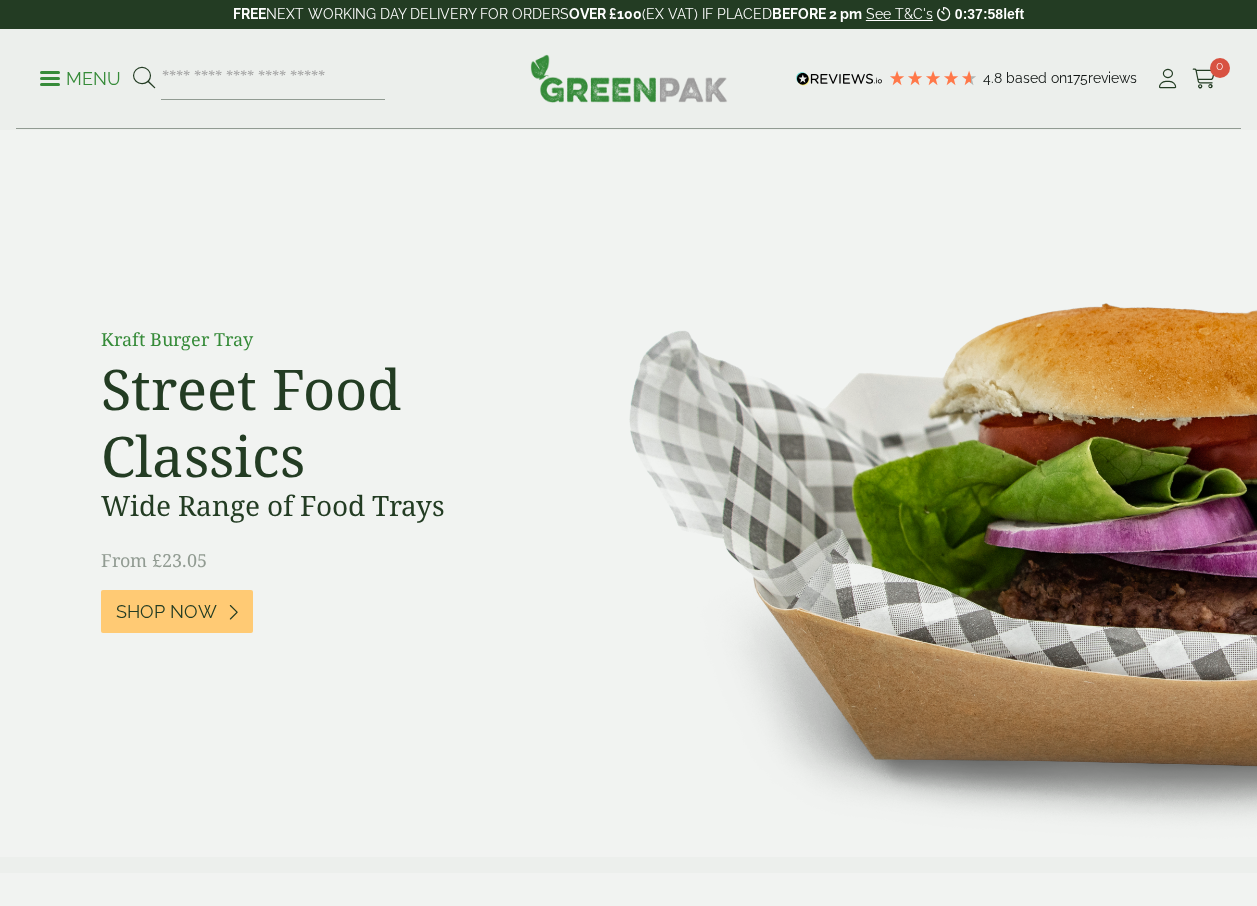 click on "Menu" at bounding box center [80, 77] 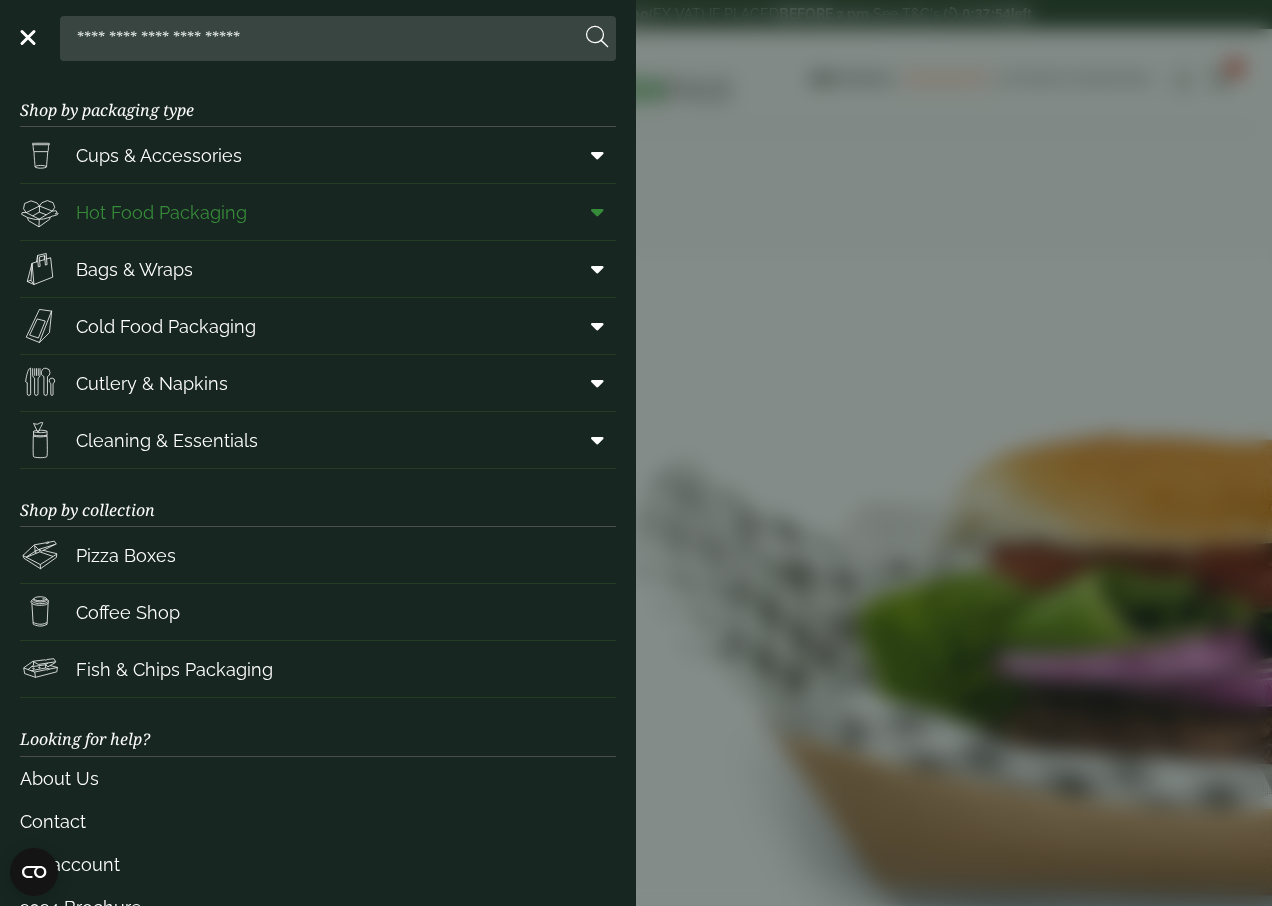 click at bounding box center [597, 212] 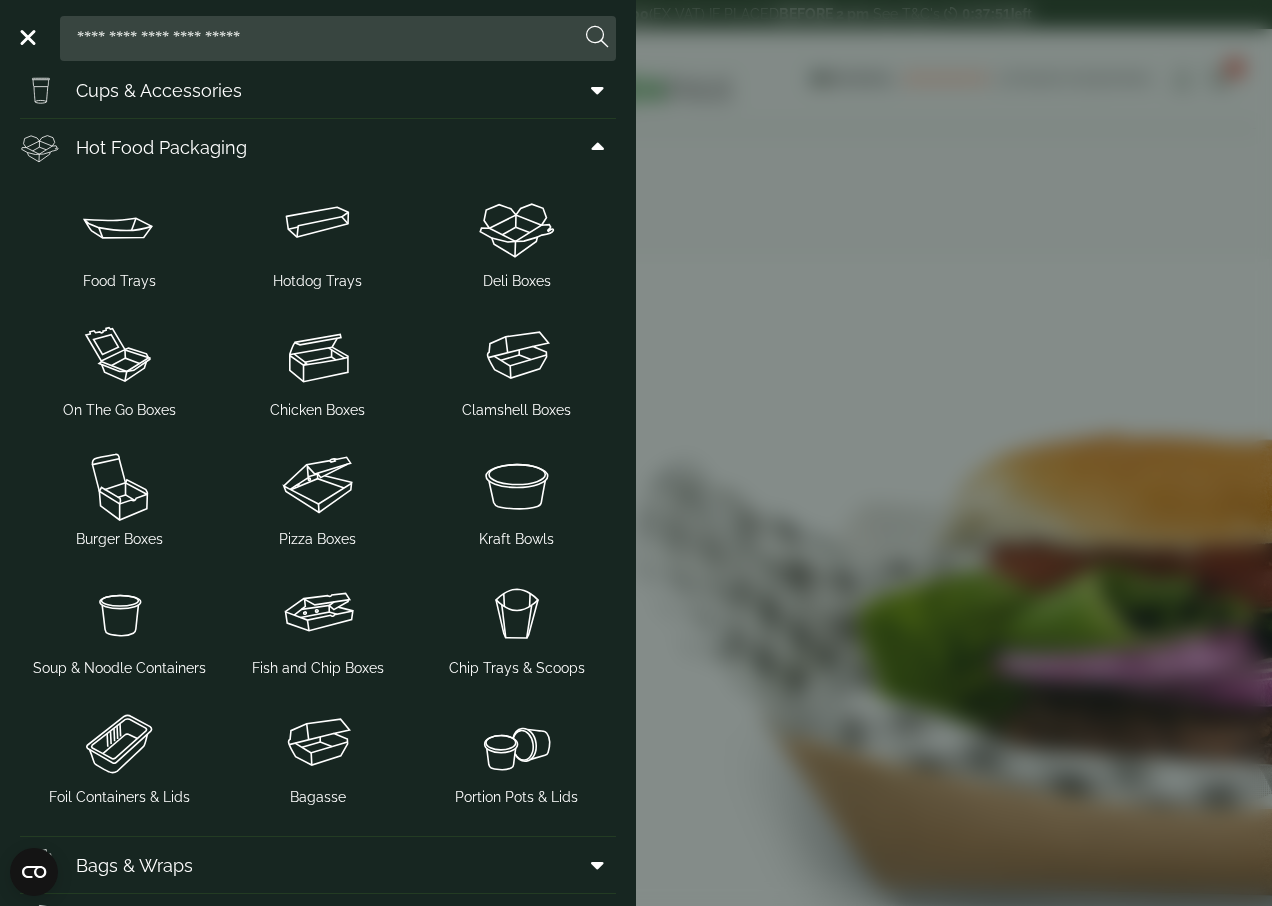 scroll, scrollTop: 100, scrollLeft: 0, axis: vertical 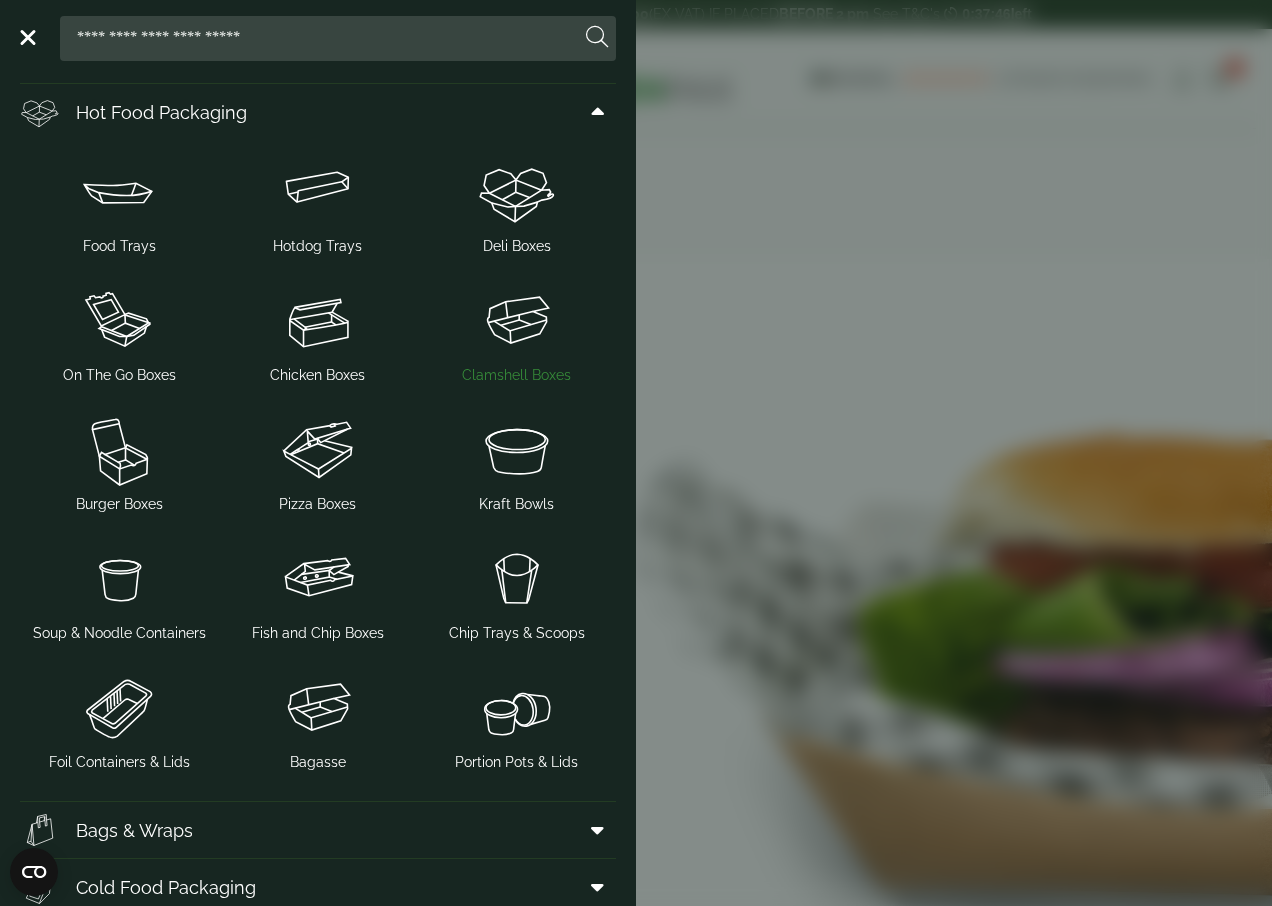 click at bounding box center [516, 321] 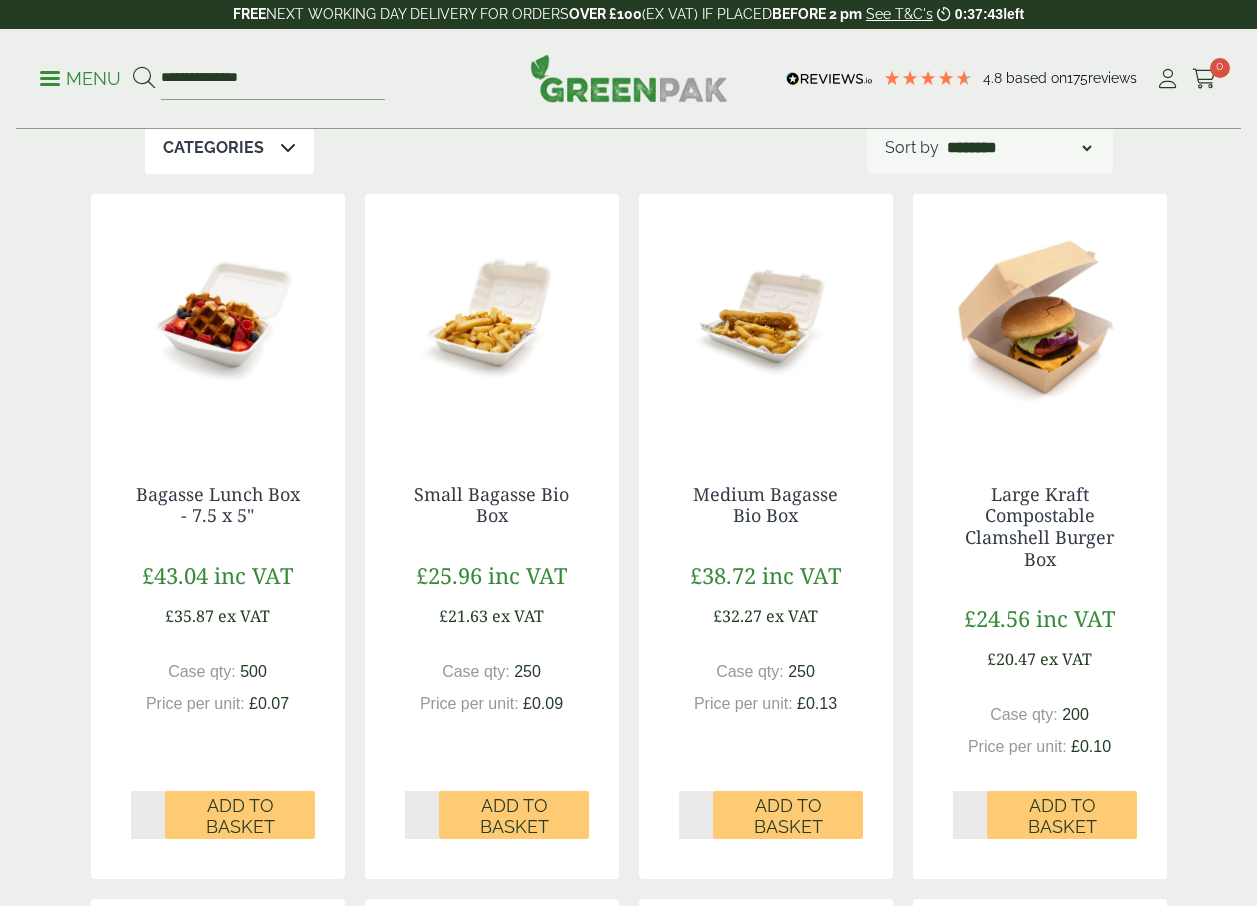 scroll, scrollTop: 400, scrollLeft: 0, axis: vertical 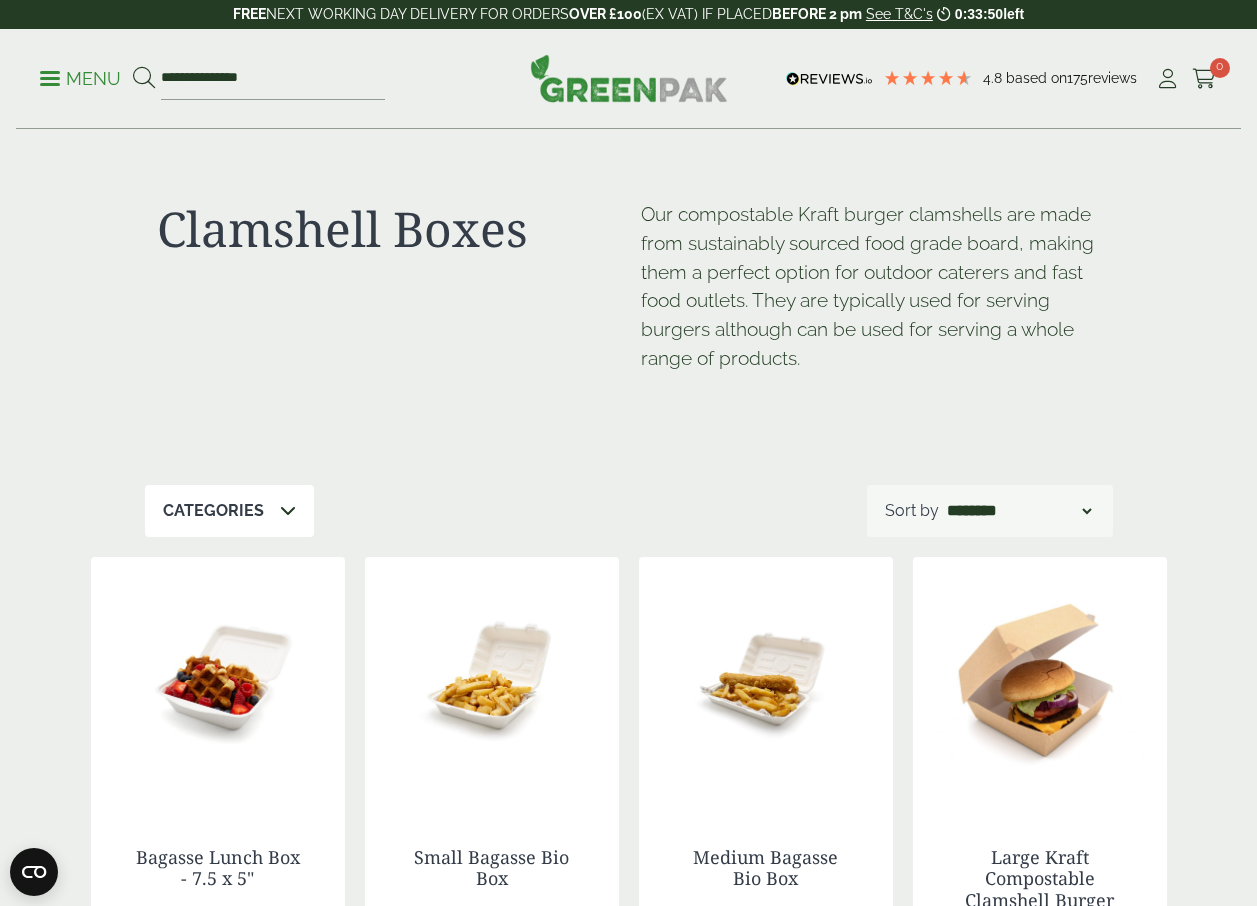 click on "Menu" at bounding box center (80, 77) 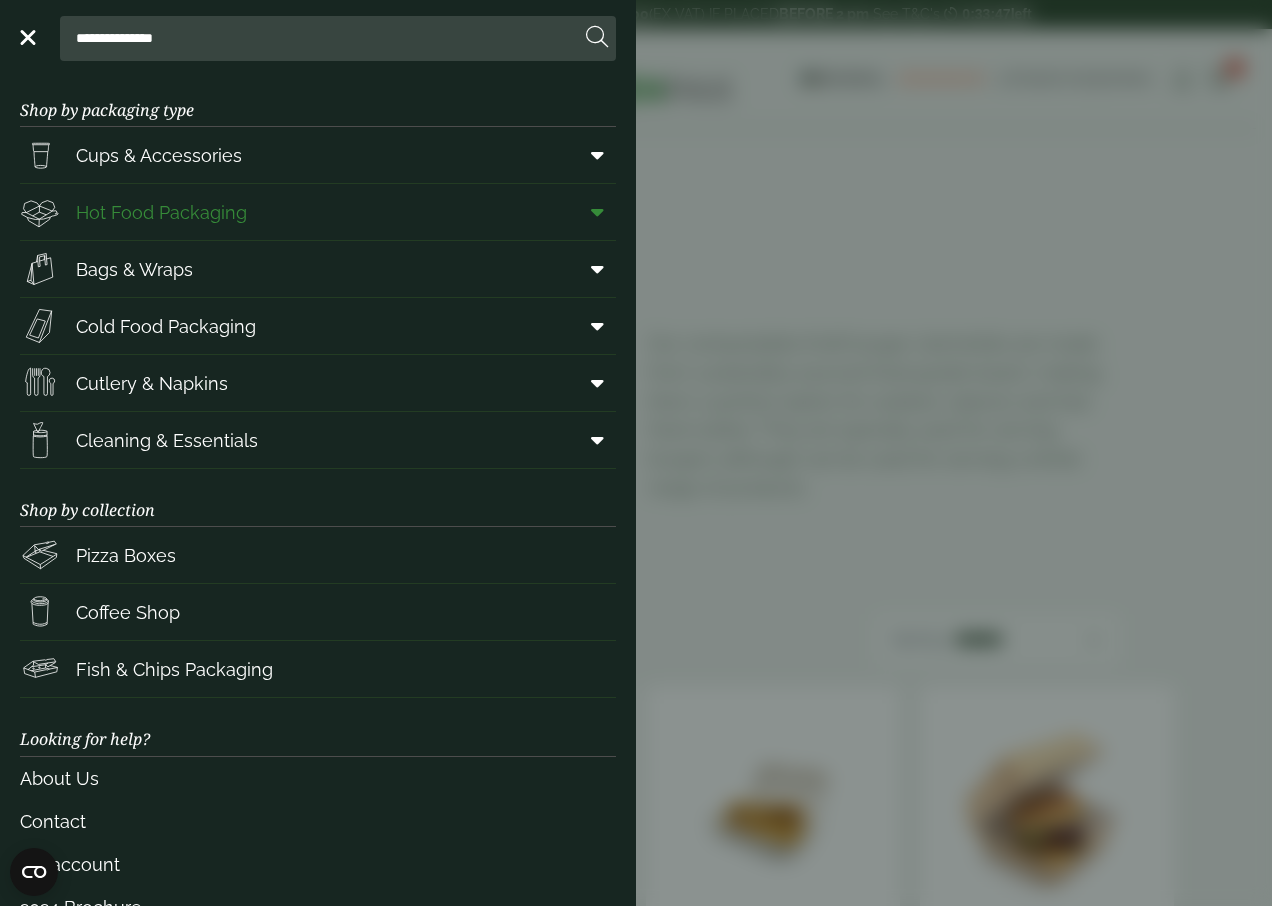 click at bounding box center (593, 212) 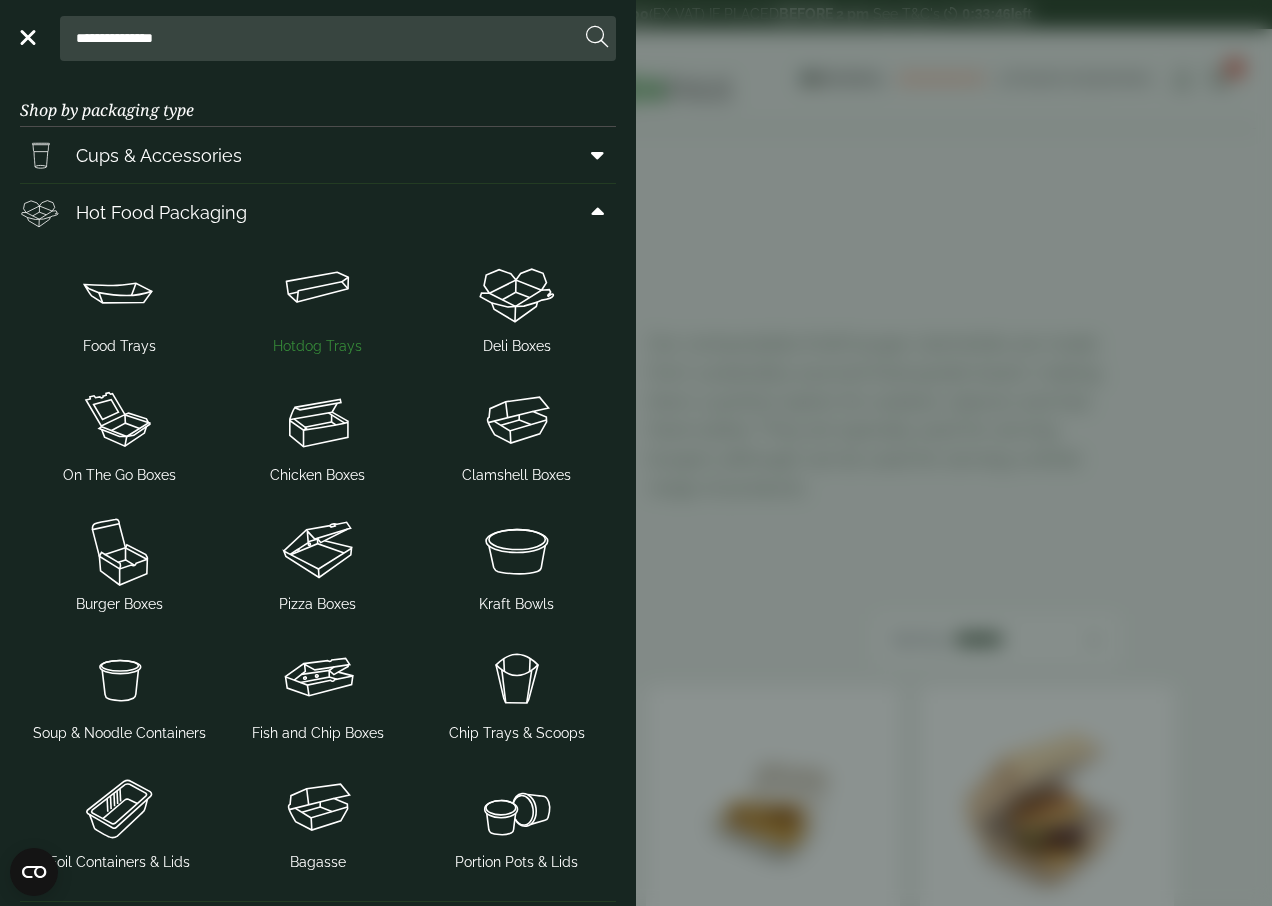 click at bounding box center [318, 292] 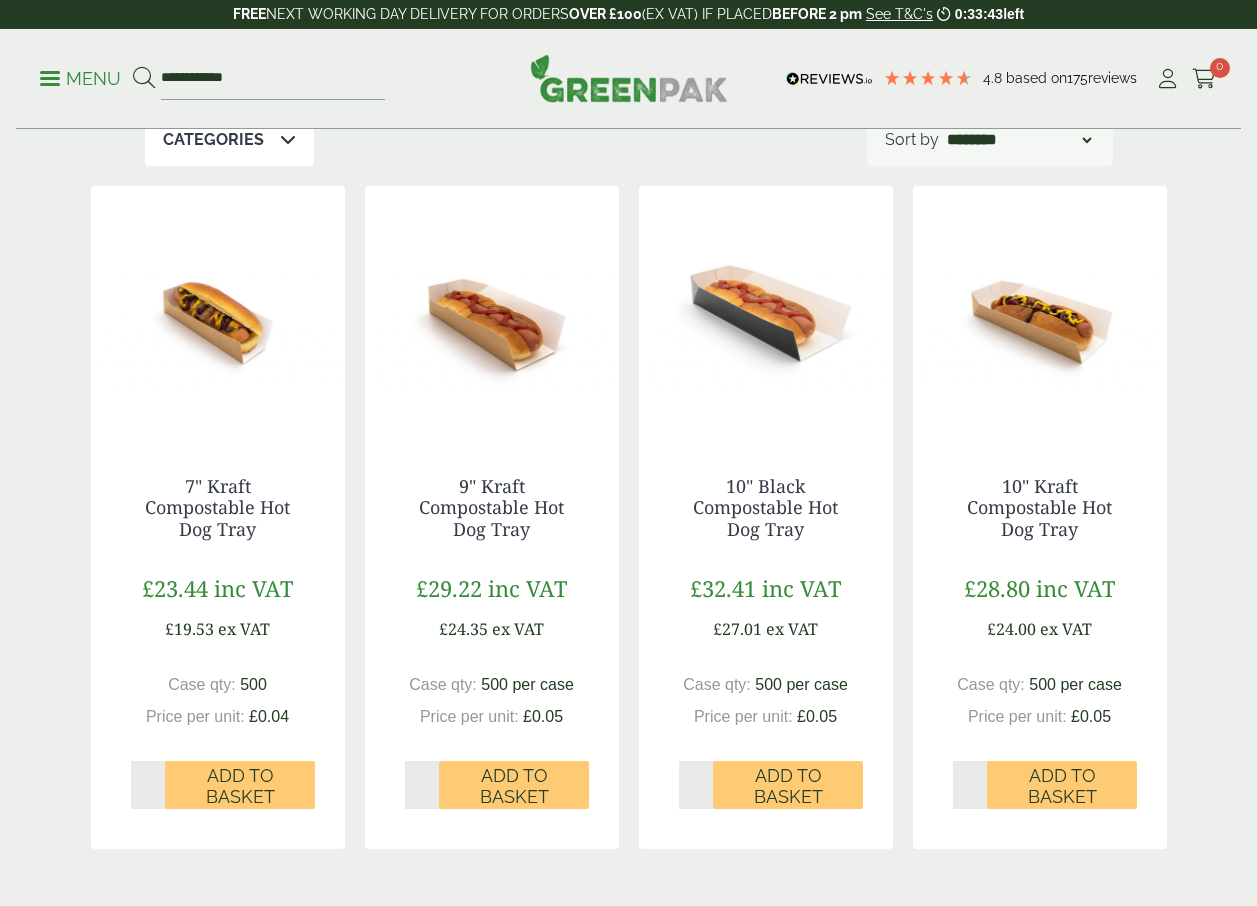 scroll, scrollTop: 400, scrollLeft: 0, axis: vertical 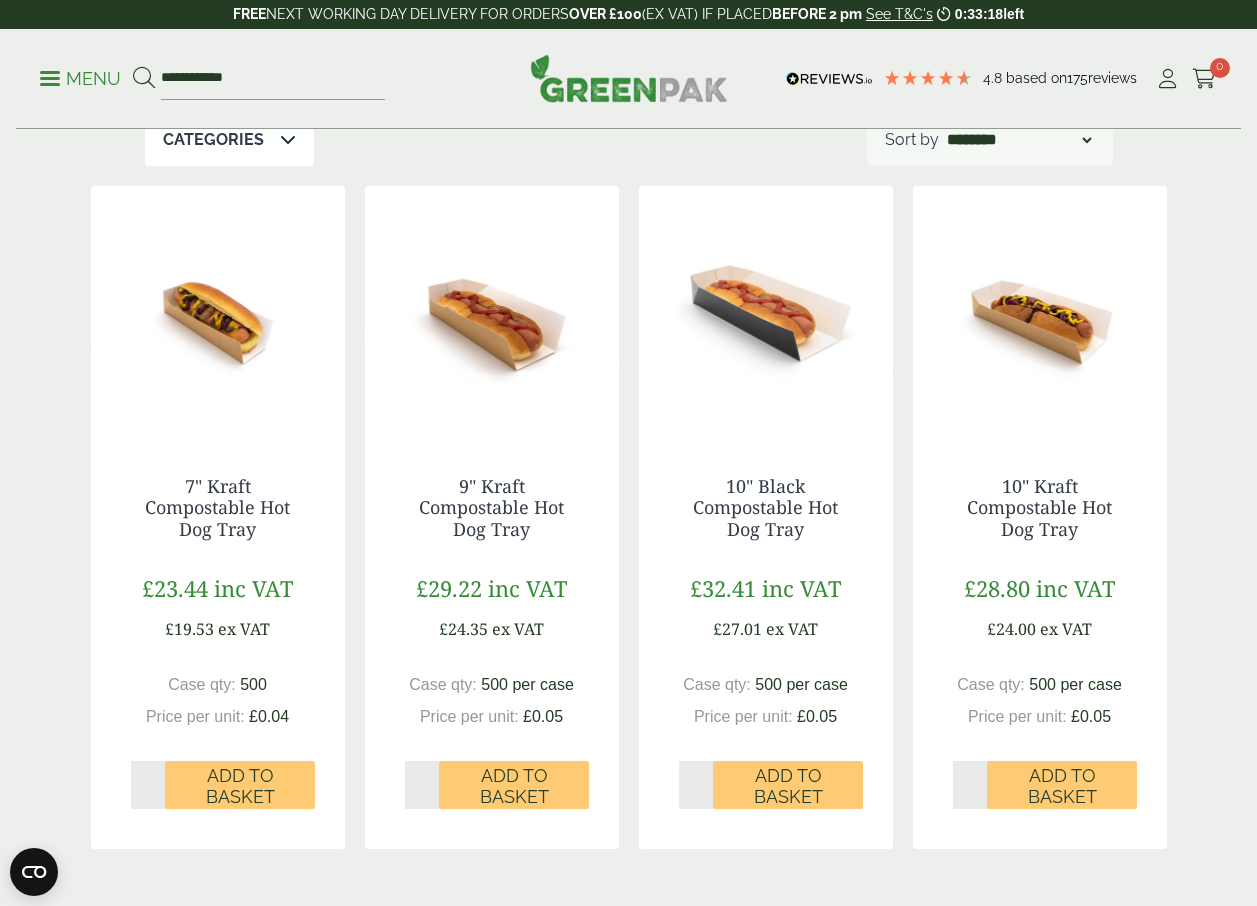 drag, startPoint x: 677, startPoint y: 701, endPoint x: 1216, endPoint y: 433, distance: 601.951 